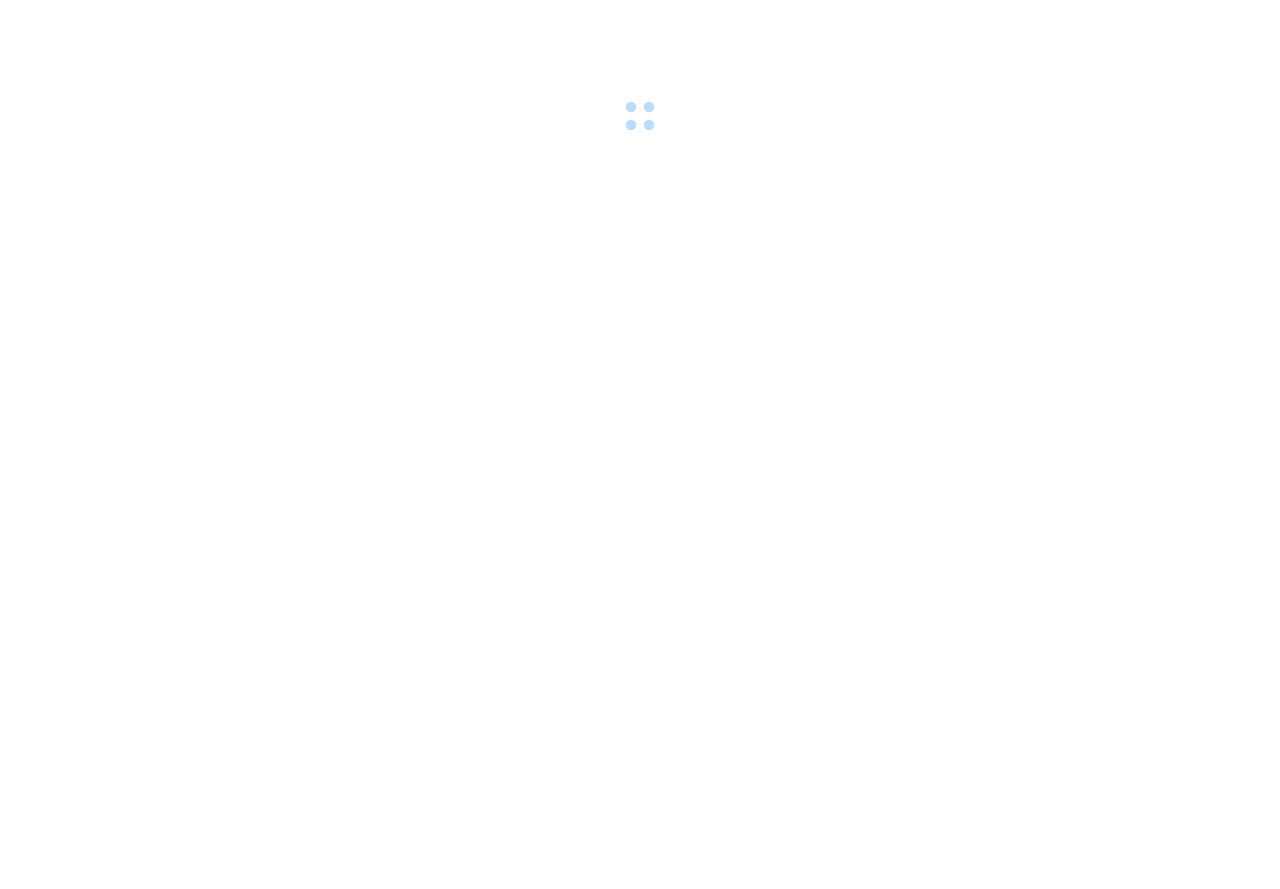 scroll, scrollTop: 0, scrollLeft: 0, axis: both 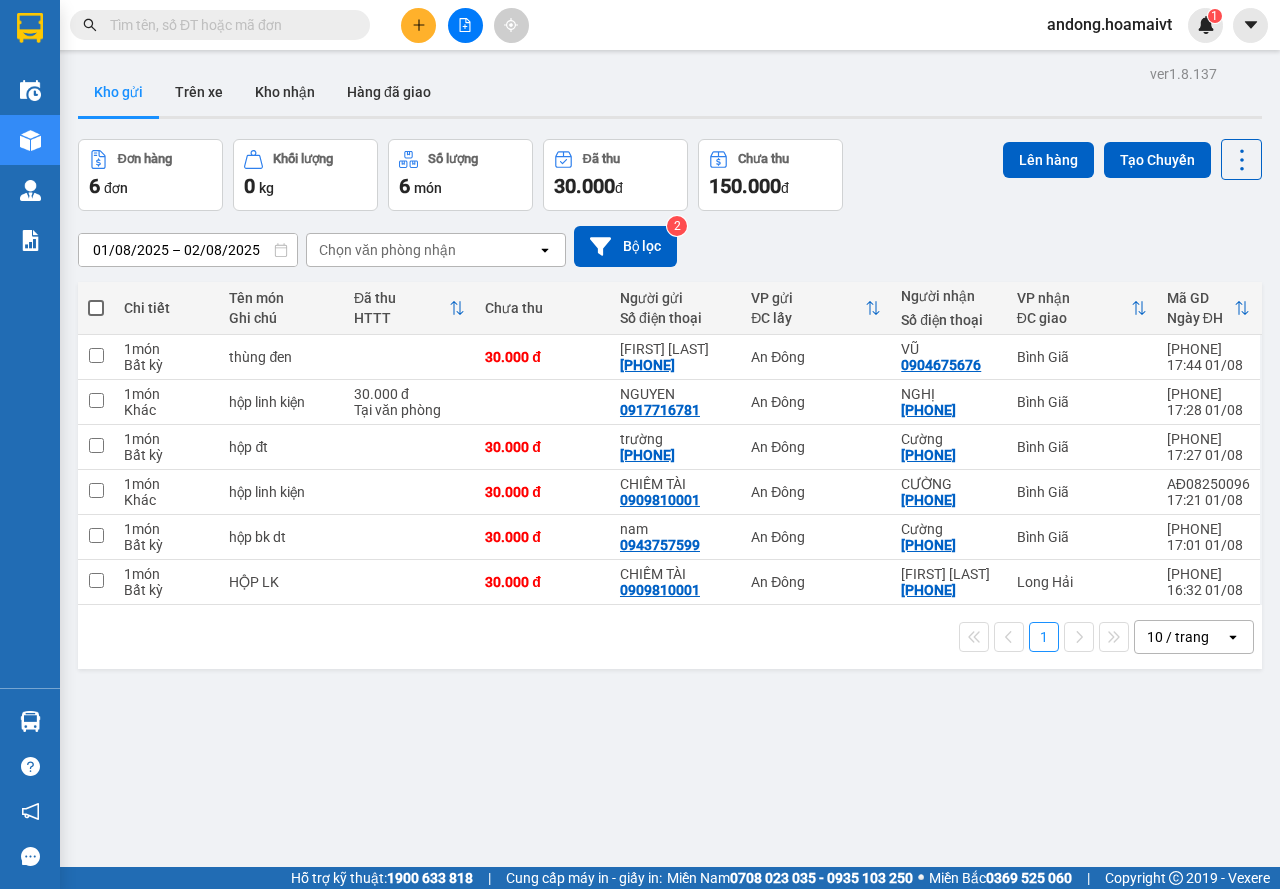 click on "open" 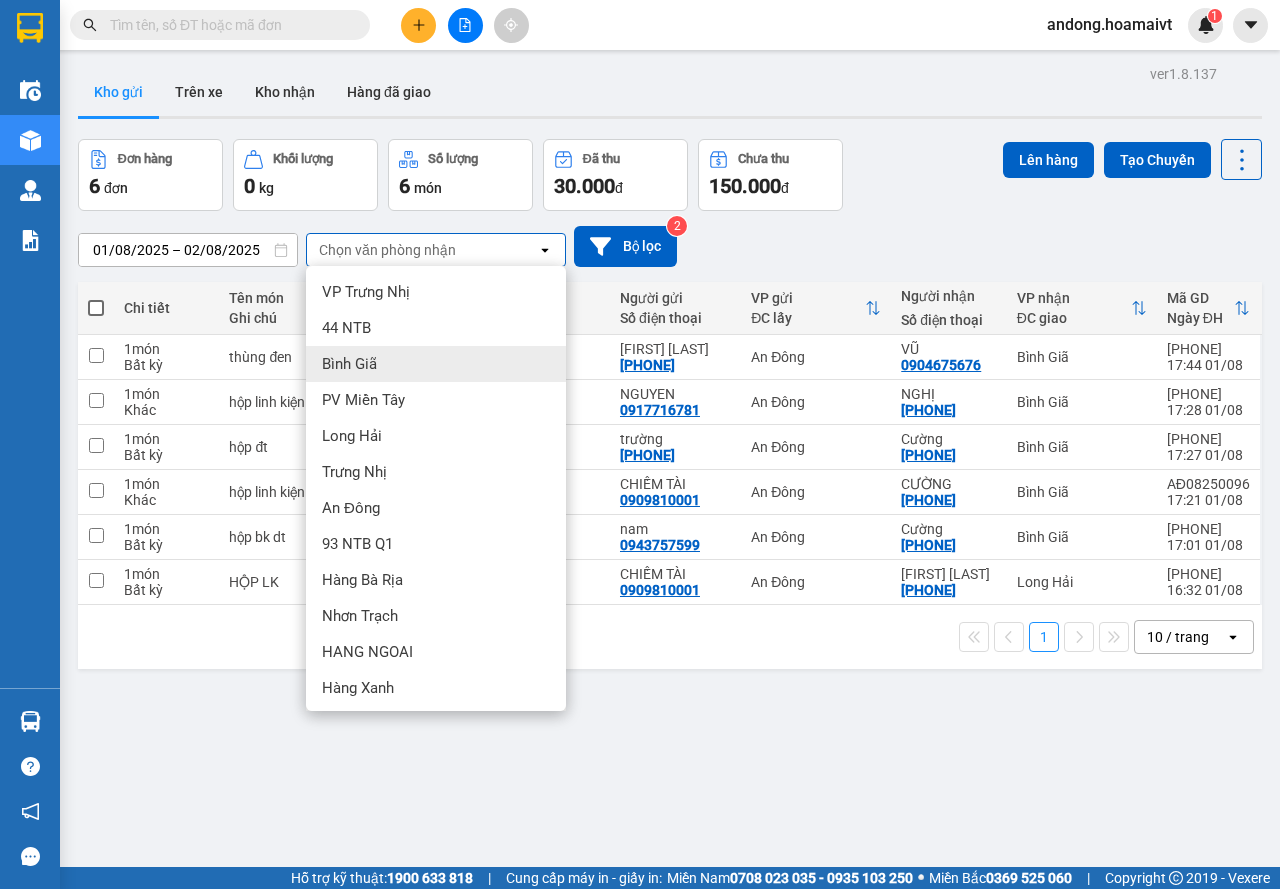 click on "Bình Giã" at bounding box center (436, 364) 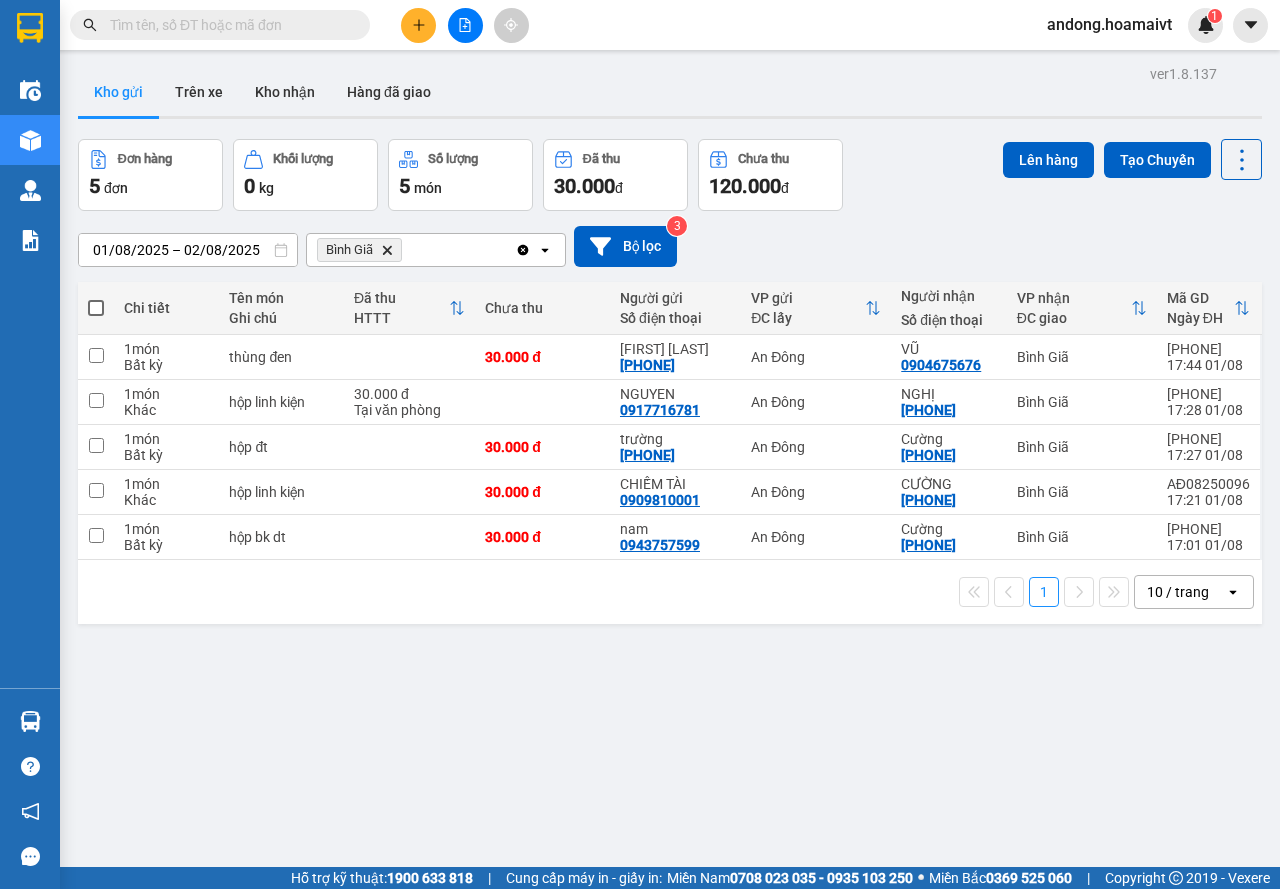 click 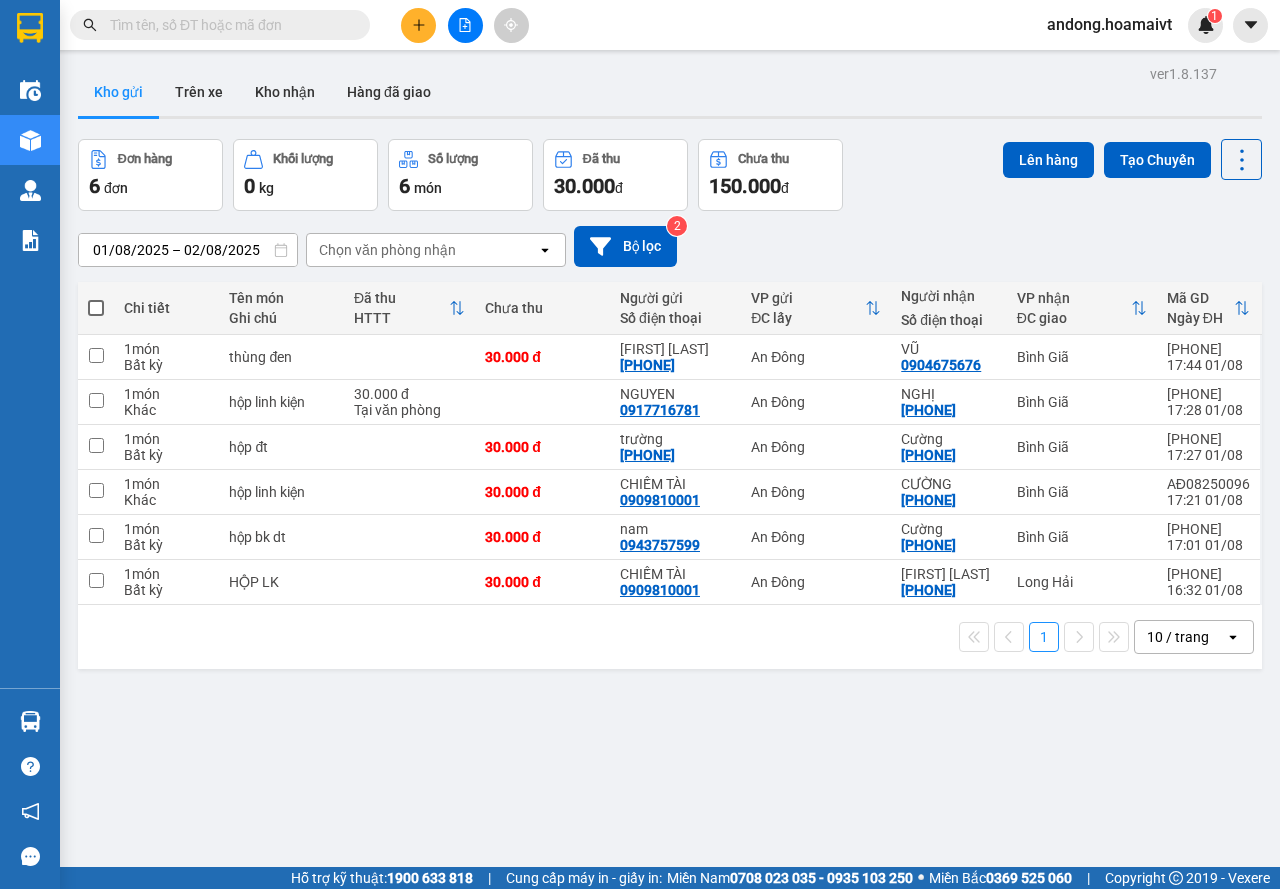 click on "open" 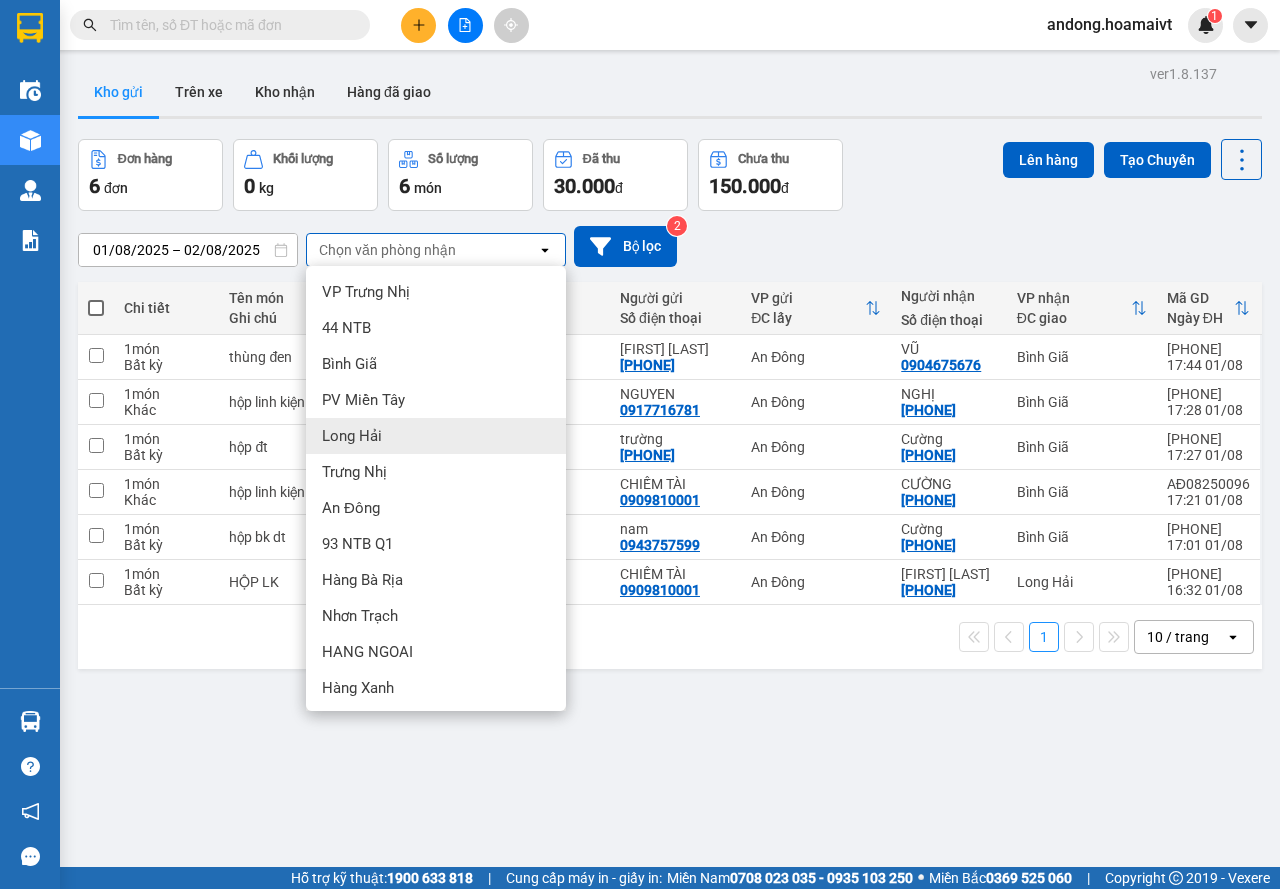 click on "Long Hải" at bounding box center [436, 436] 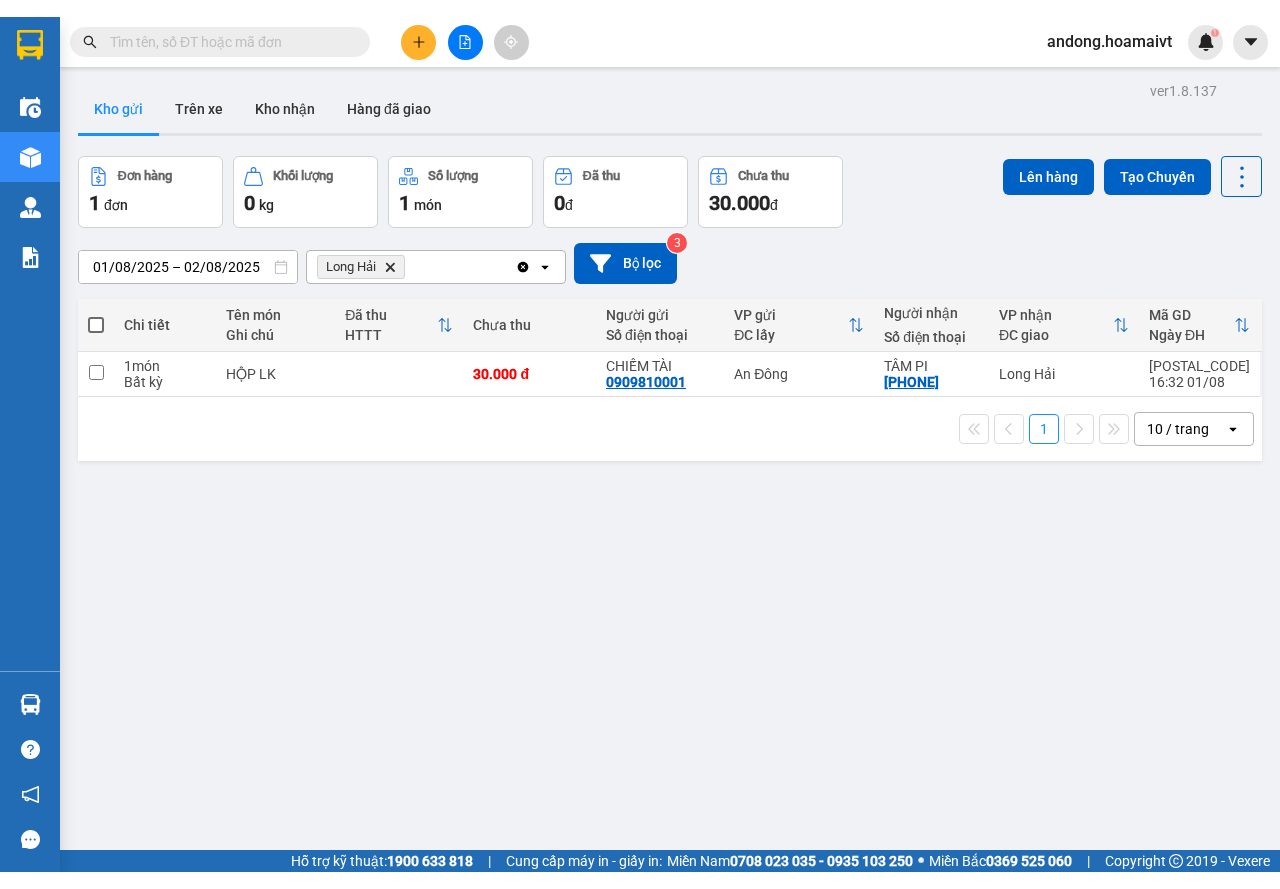scroll, scrollTop: 0, scrollLeft: 0, axis: both 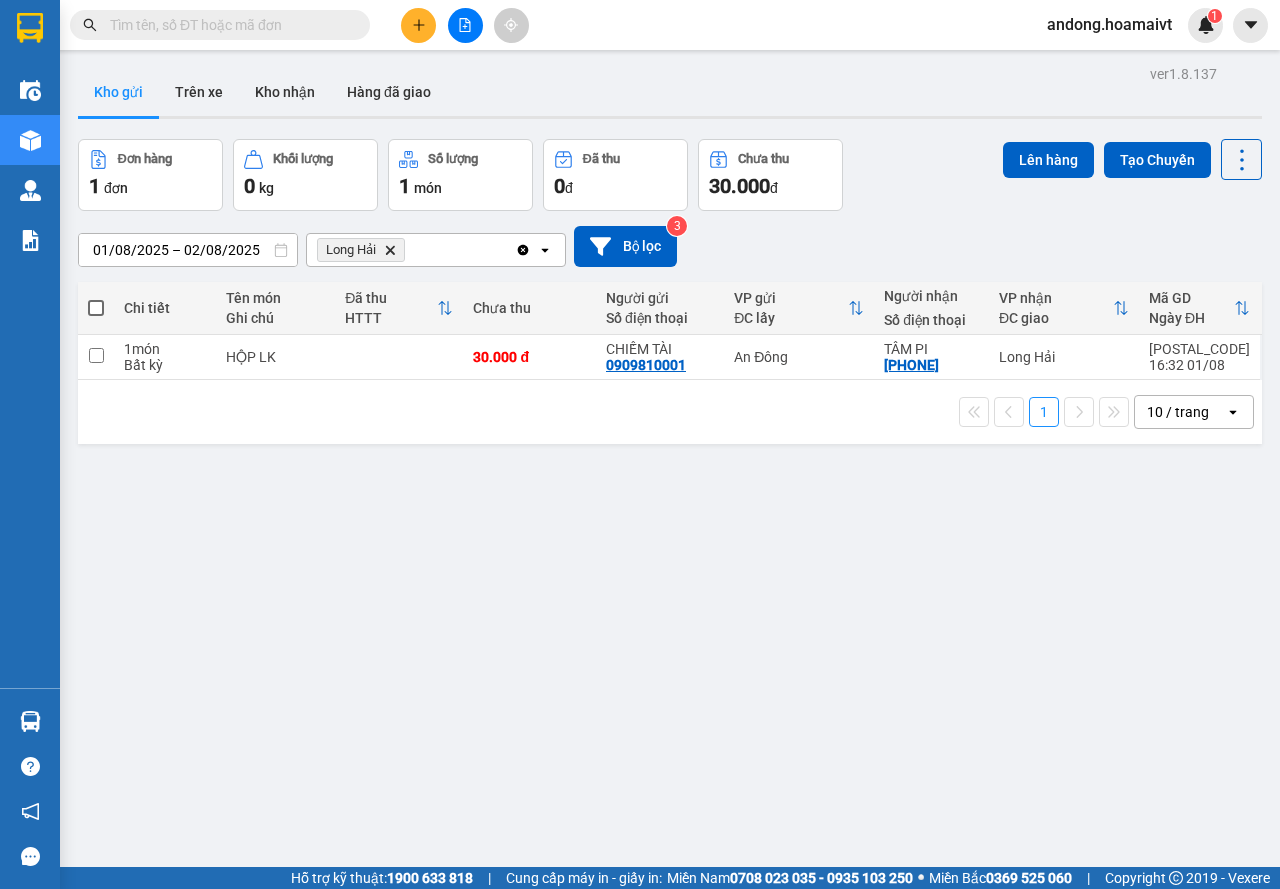 click on "10 / trang" at bounding box center [1178, 412] 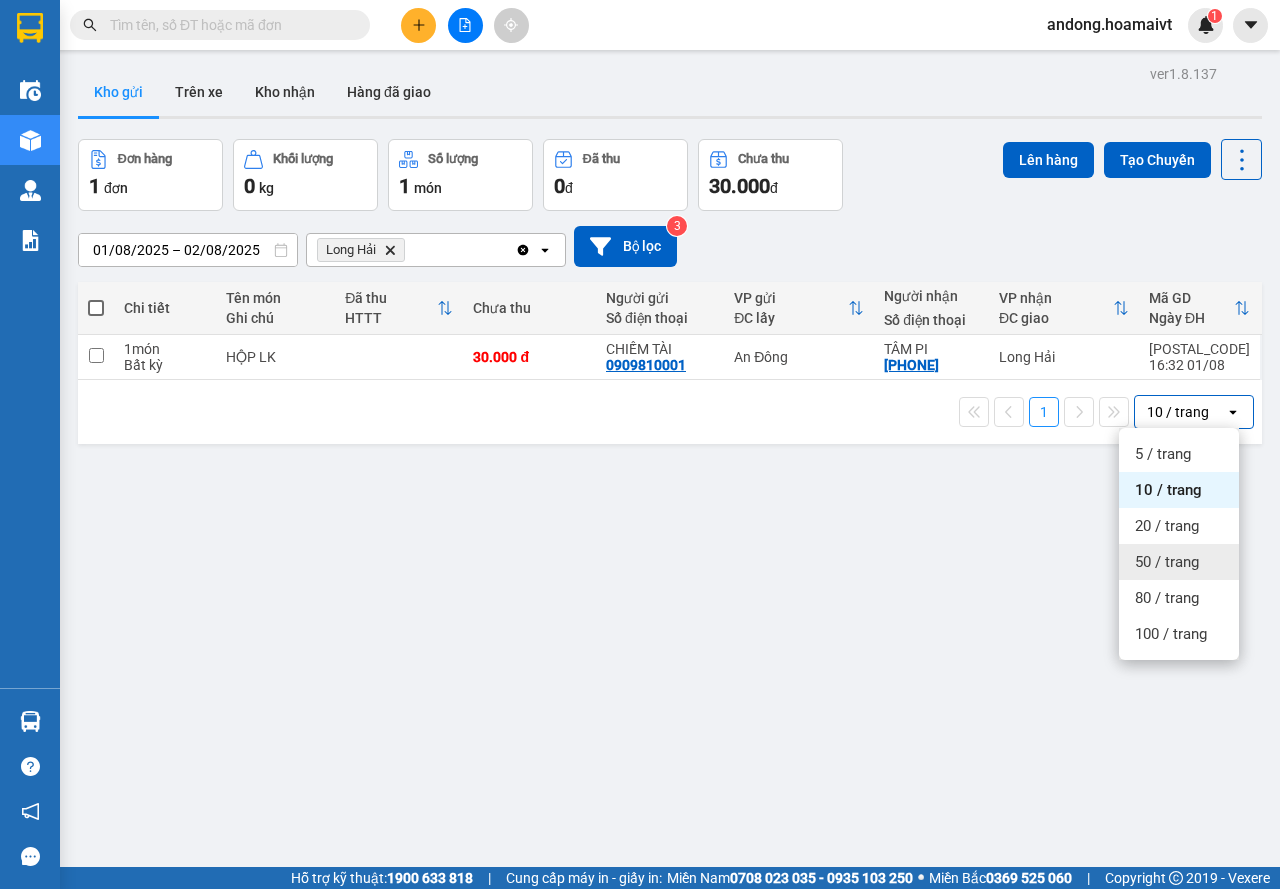 click on "50 / trang" at bounding box center [1167, 562] 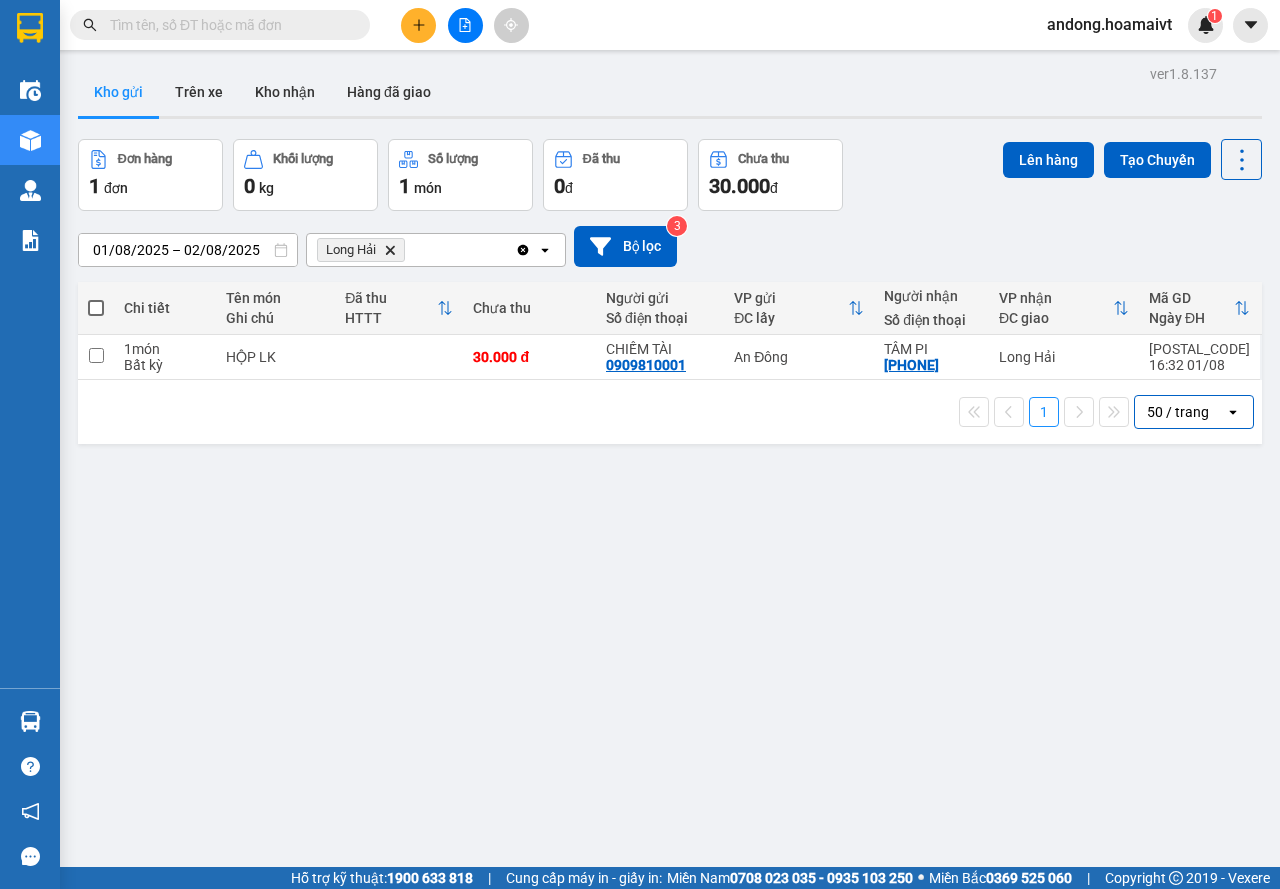 click on "Delete" 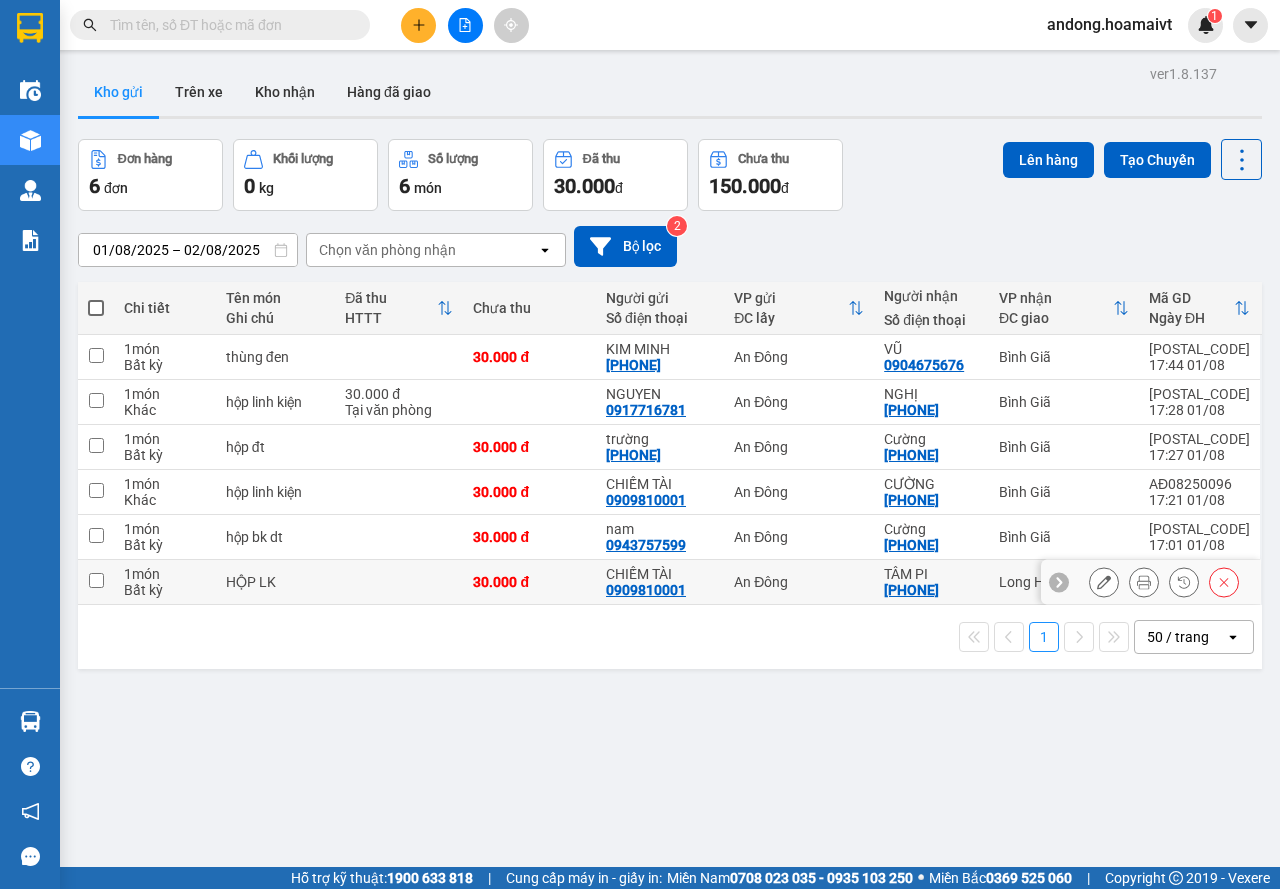 click on "30.000 đ" at bounding box center [529, 582] 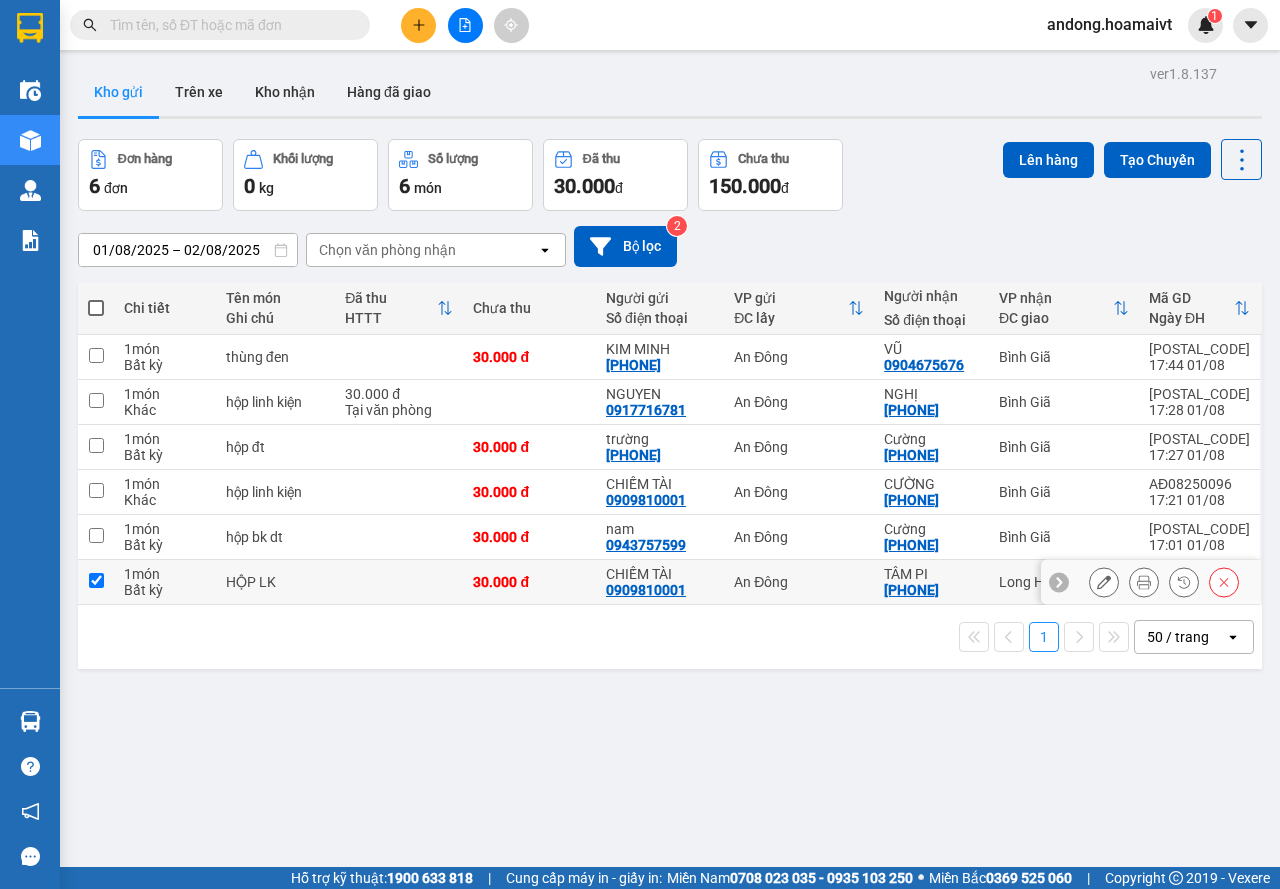 checkbox on "true" 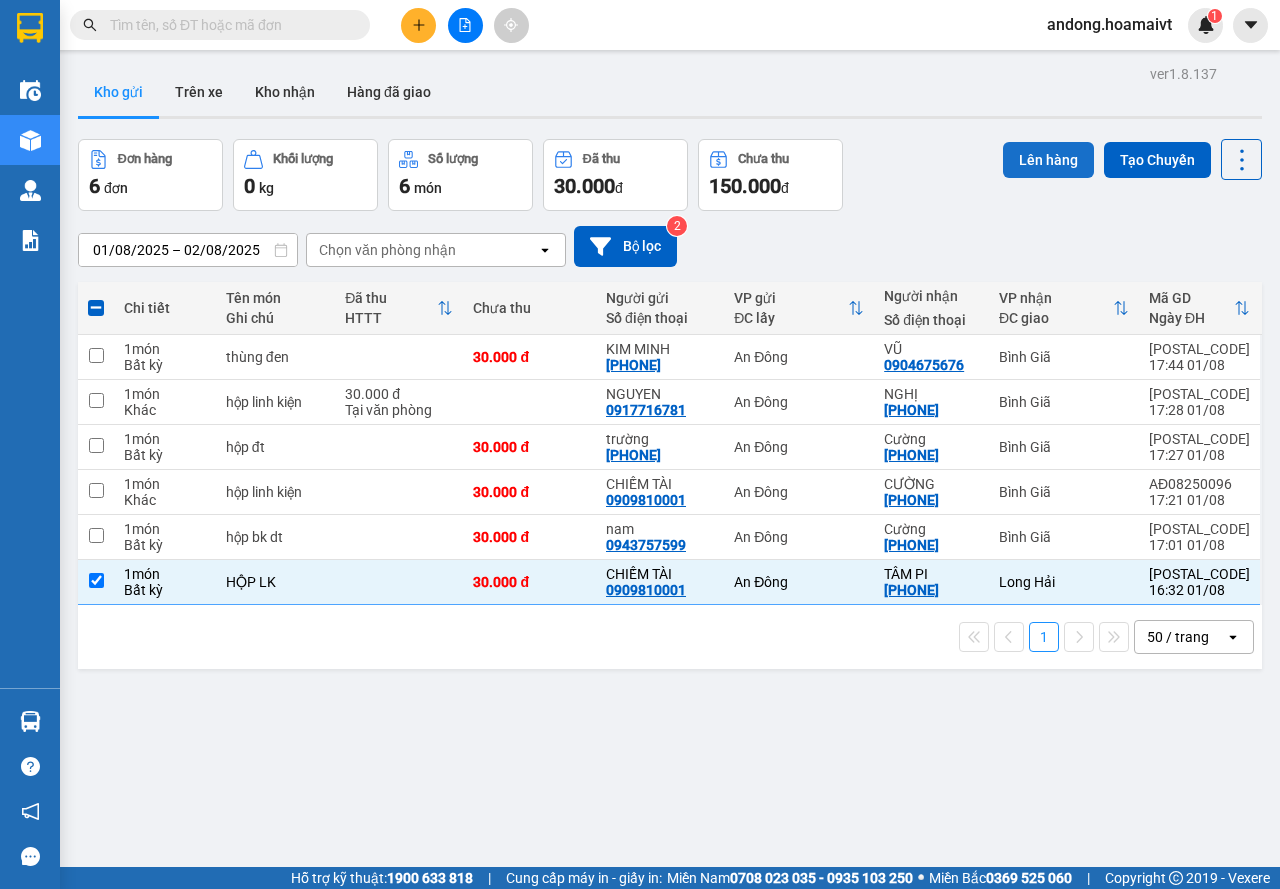 click on "Lên hàng" at bounding box center (1048, 160) 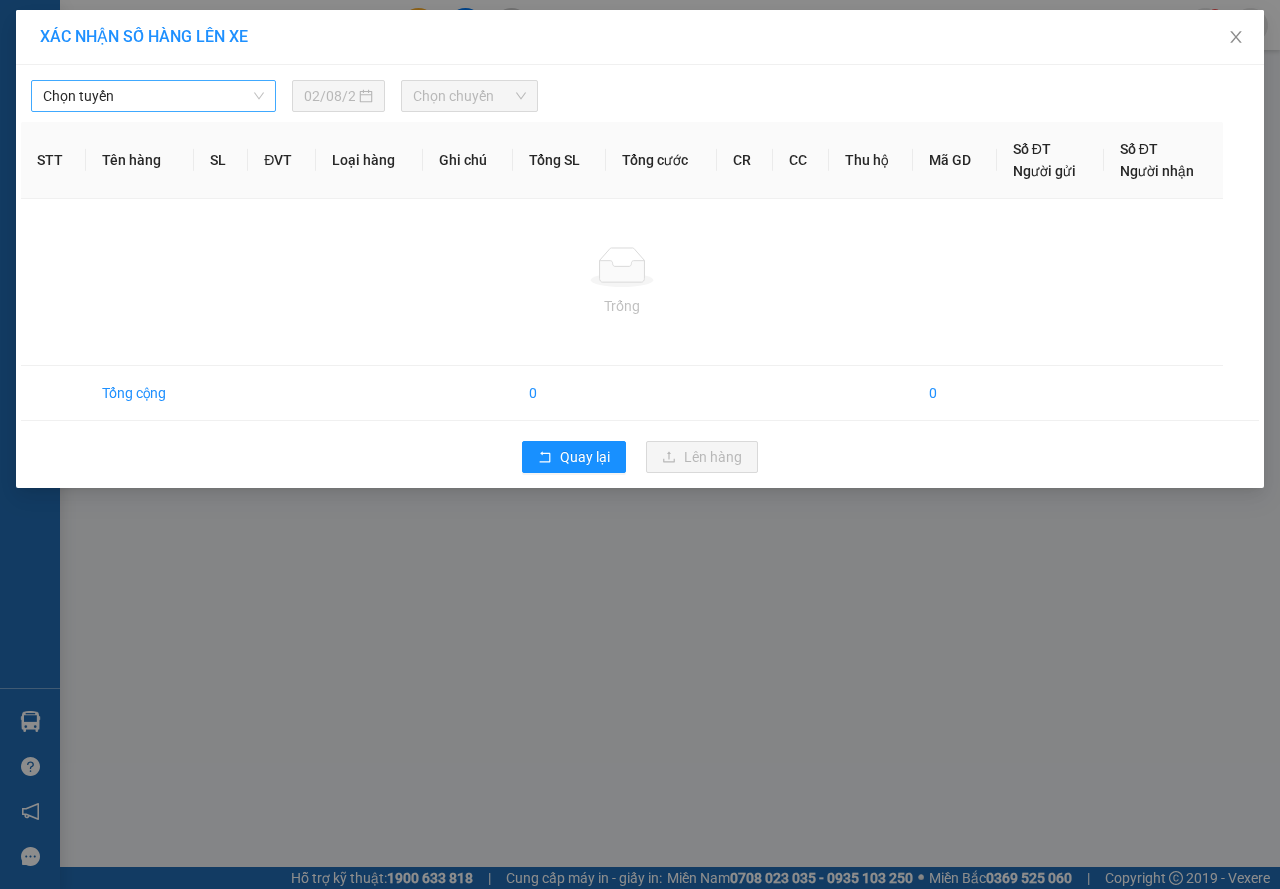 click on "Chọn tuyến" at bounding box center (153, 96) 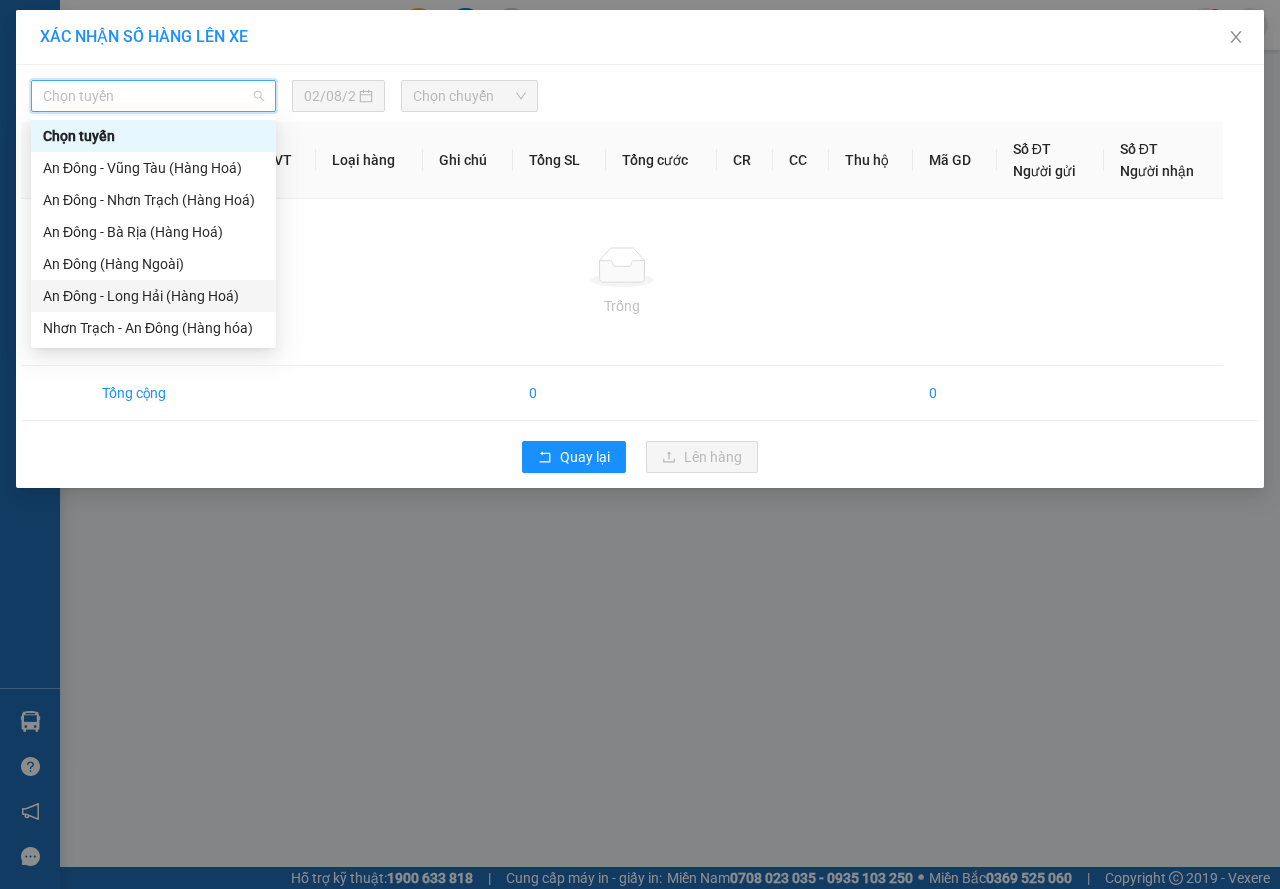 drag, startPoint x: 149, startPoint y: 303, endPoint x: 279, endPoint y: 187, distance: 174.22974 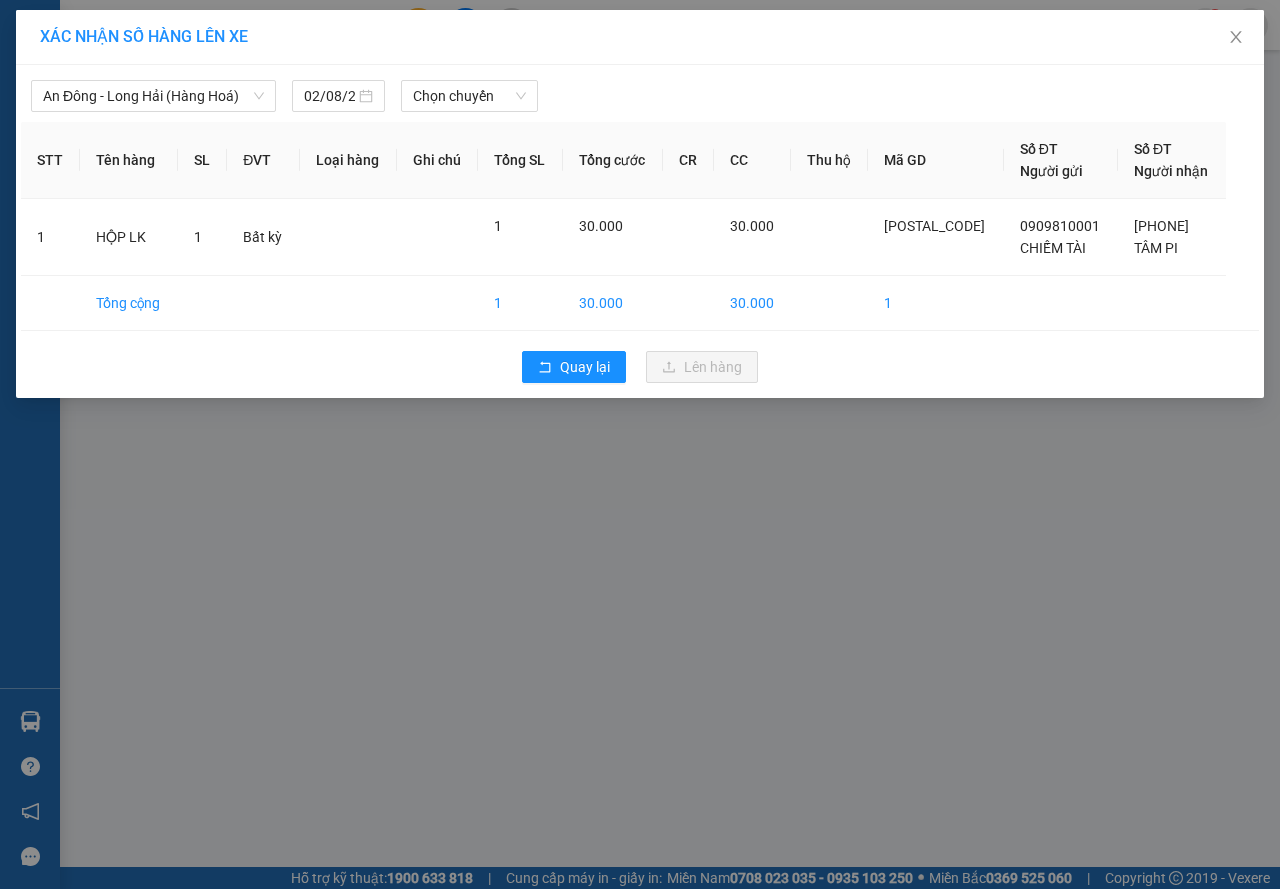 click on "An Đông - Long Hải (Hàng Hoá) 02/08/2025 Chọn chuyến STT Tên hàng SL ĐVT Loại hàng Ghi chú Tổng SL Tổng cước CR CC Thu hộ Mã GD Số ĐT Người gửi Số ĐT Người nhận 1 HỘP LK 1 Bất kỳ 1 30.000 30.000 AĐ08250089 [PHONE] CHIẾM TÀI [PHONE] TÂM PI Tổng cộng 1 30.000 30.000 1 Quay lại Lên hàng" at bounding box center [640, 231] 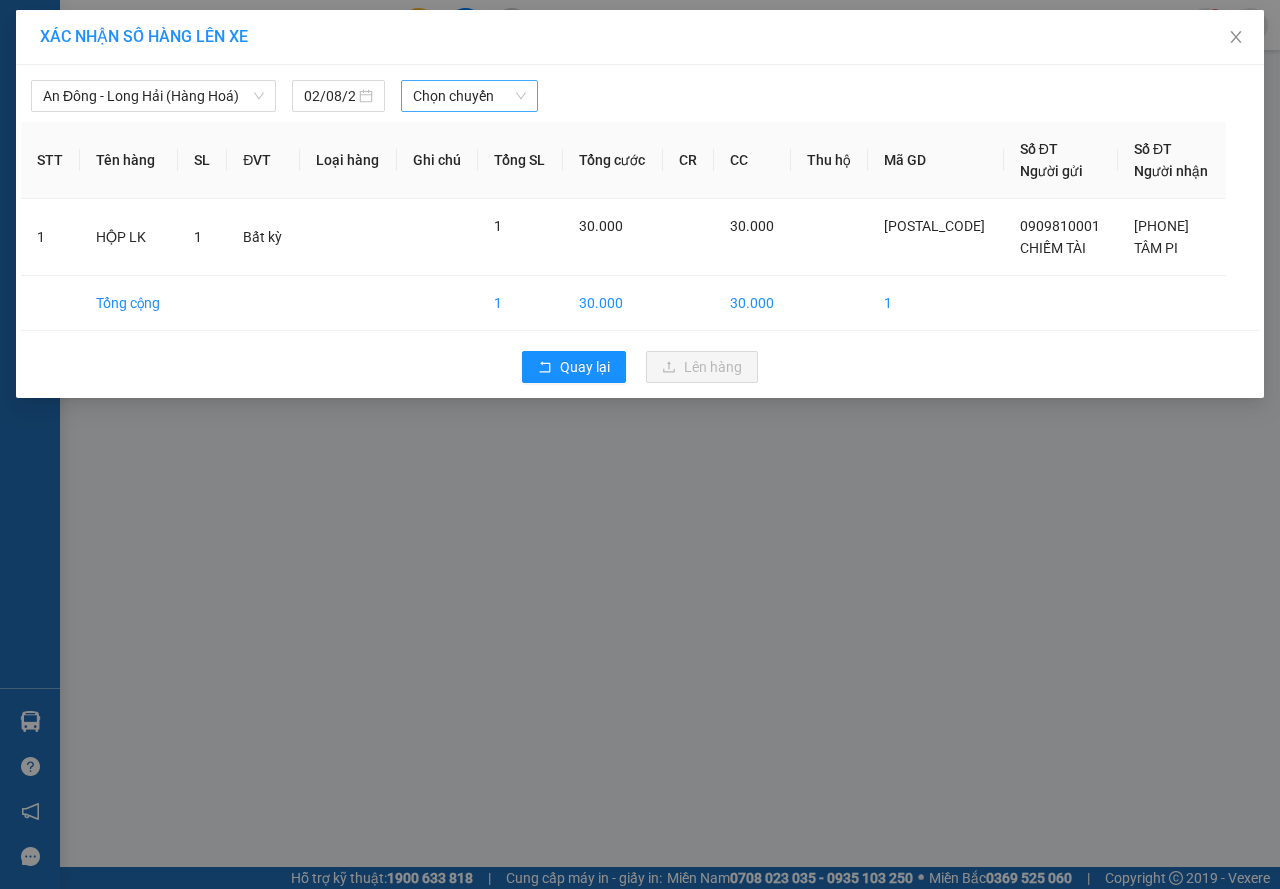 click on "Chọn chuyến" at bounding box center [469, 96] 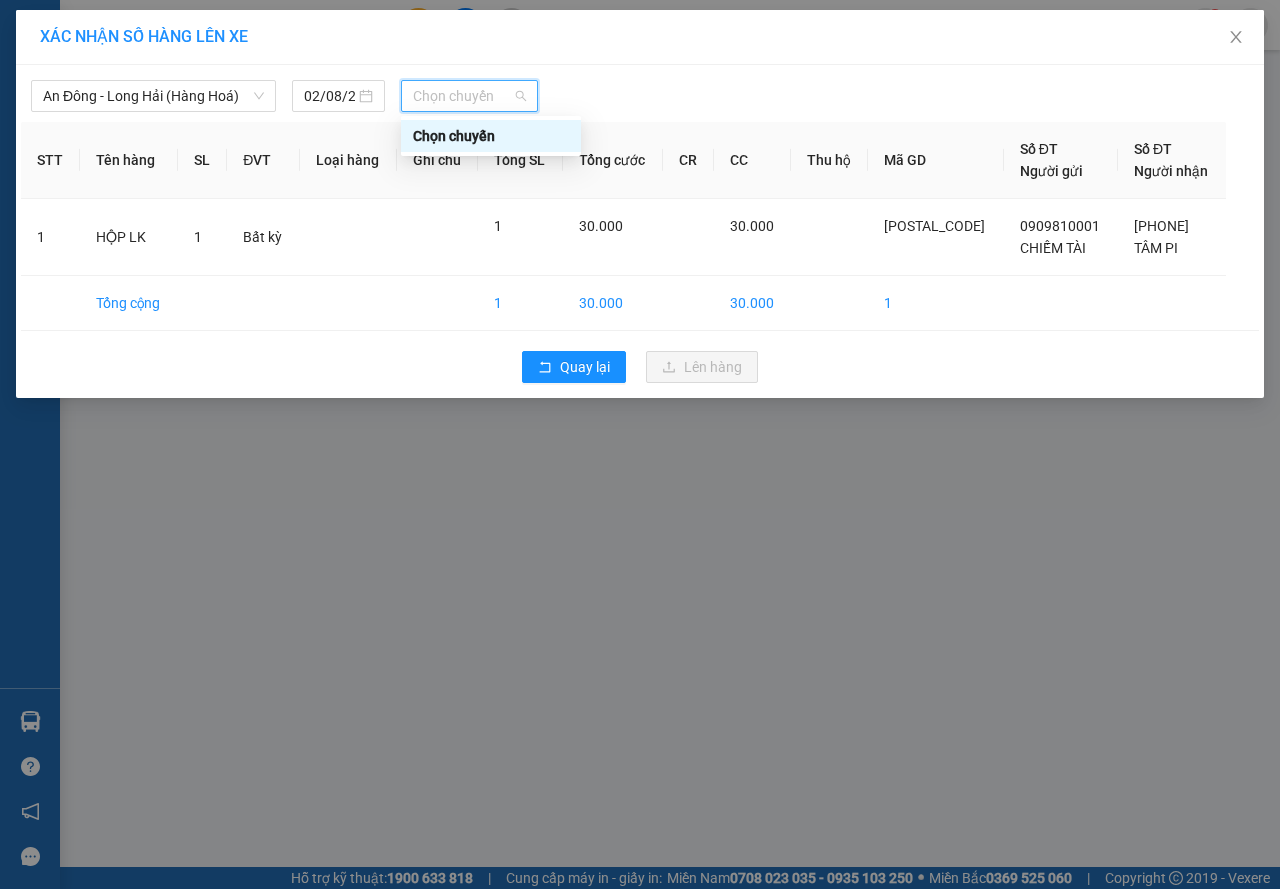 type on "7" 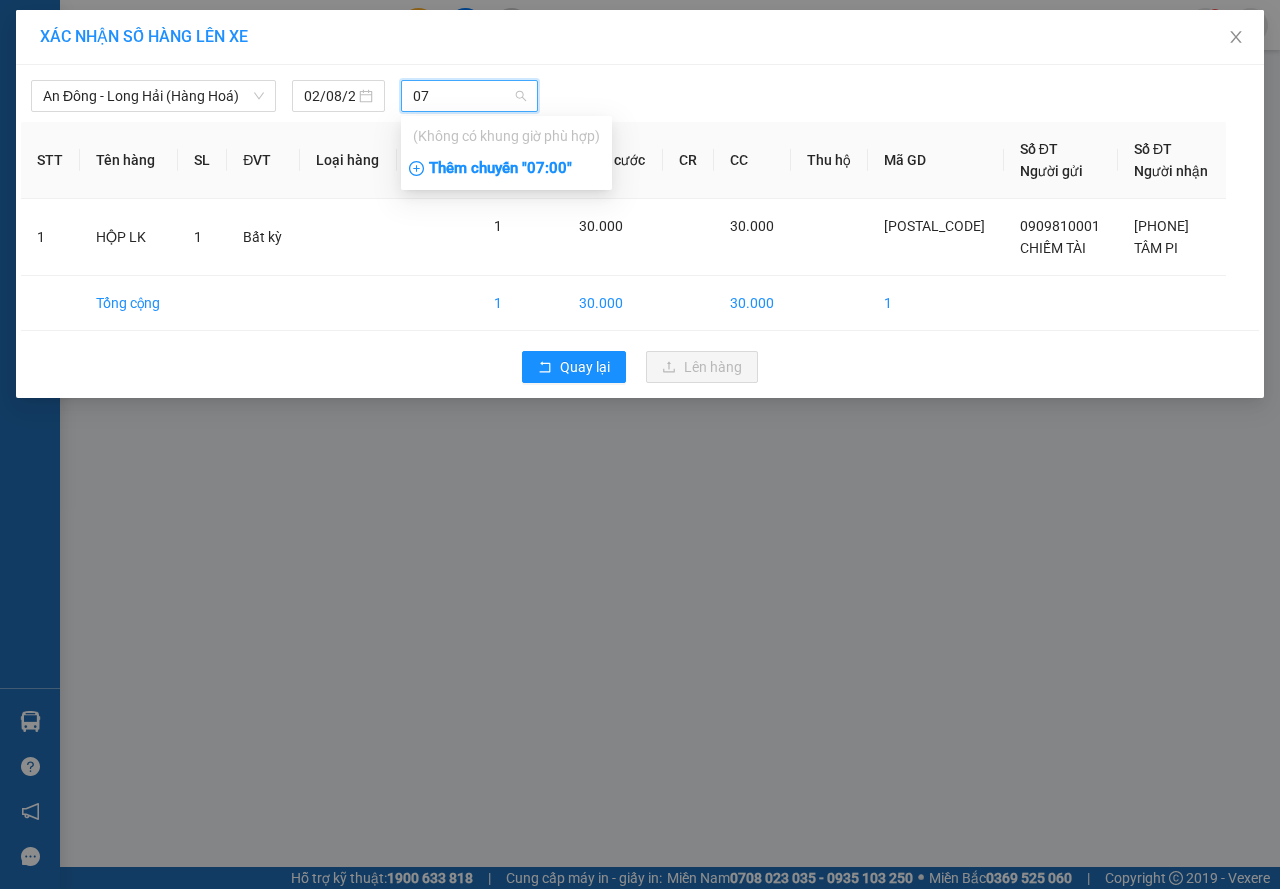 type on "07" 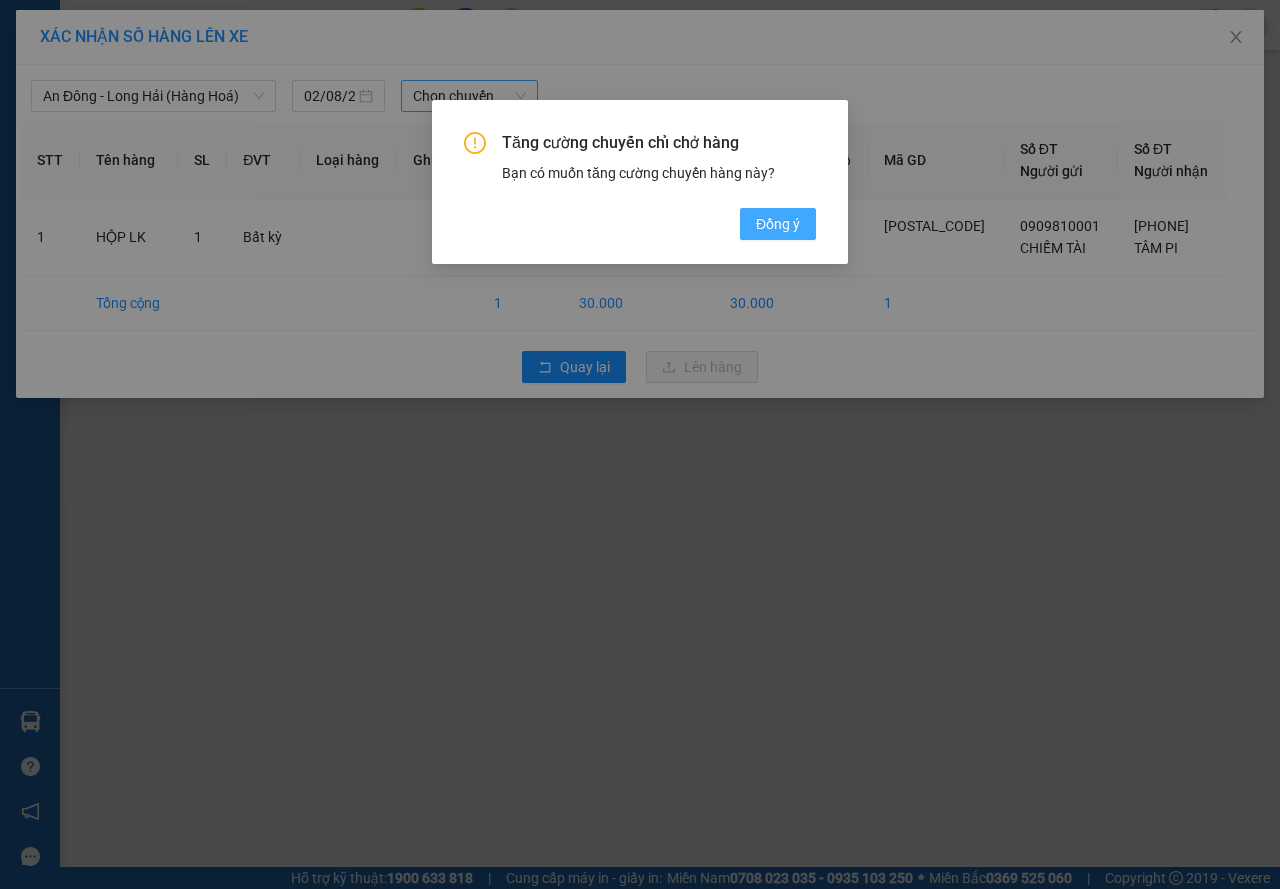 click on "Đồng ý" at bounding box center (778, 224) 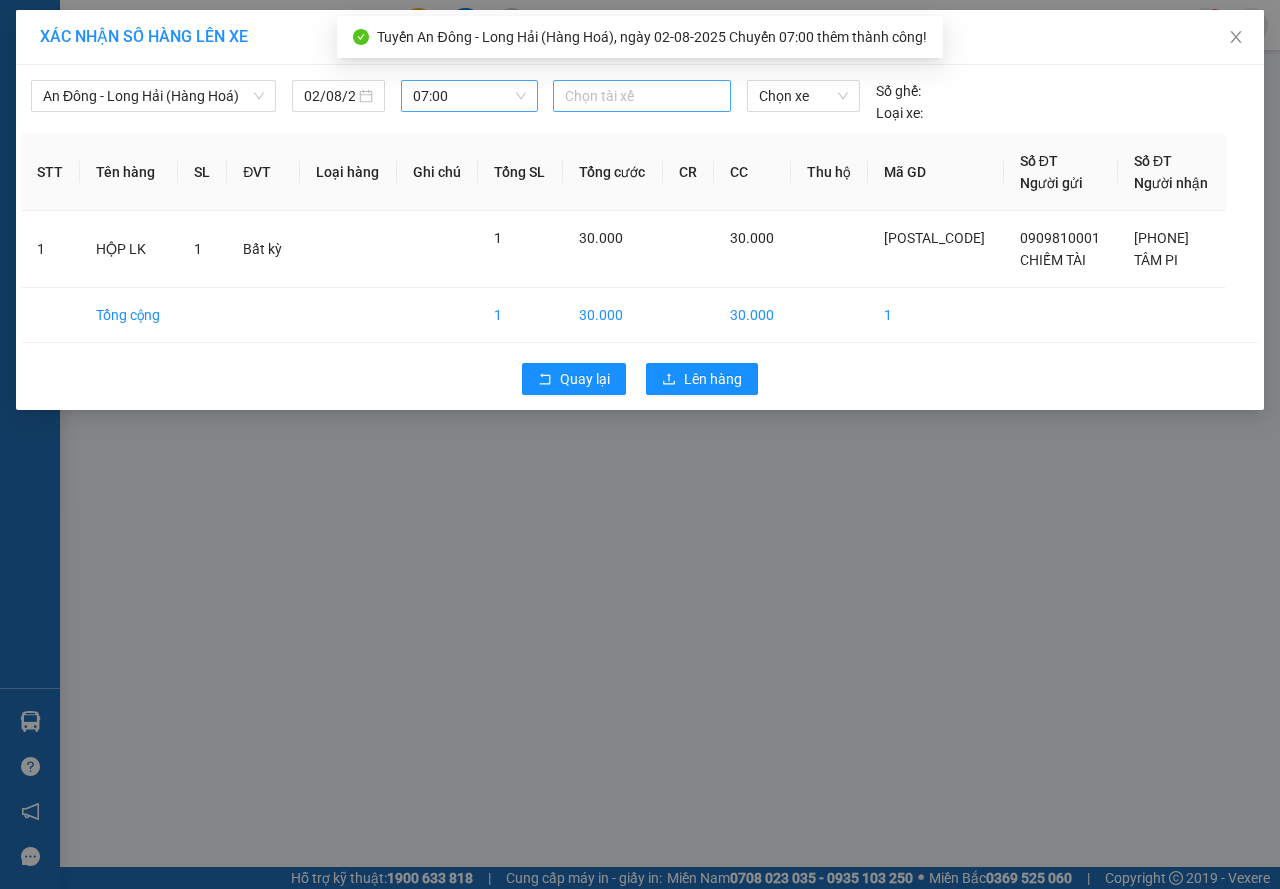 click at bounding box center [642, 96] 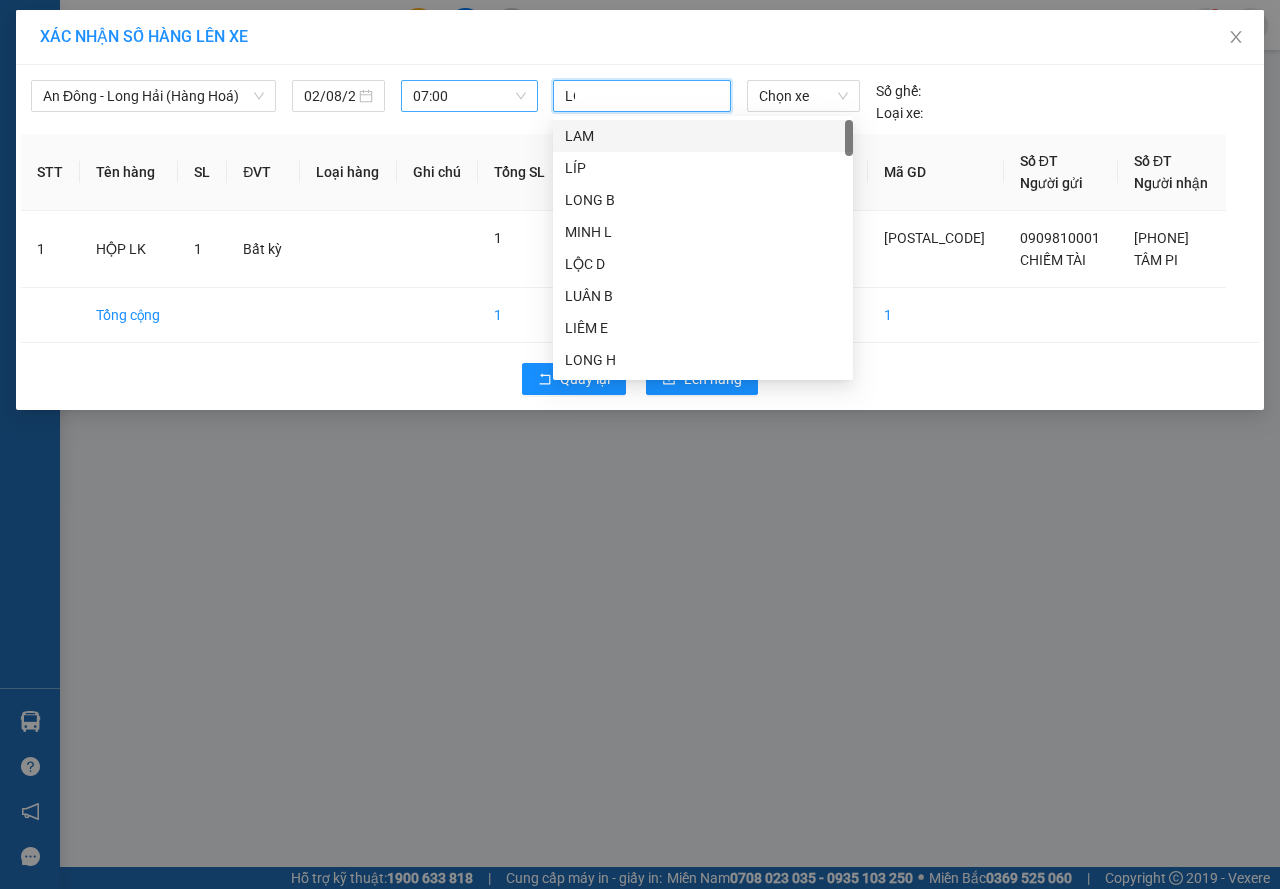 type on "LOC" 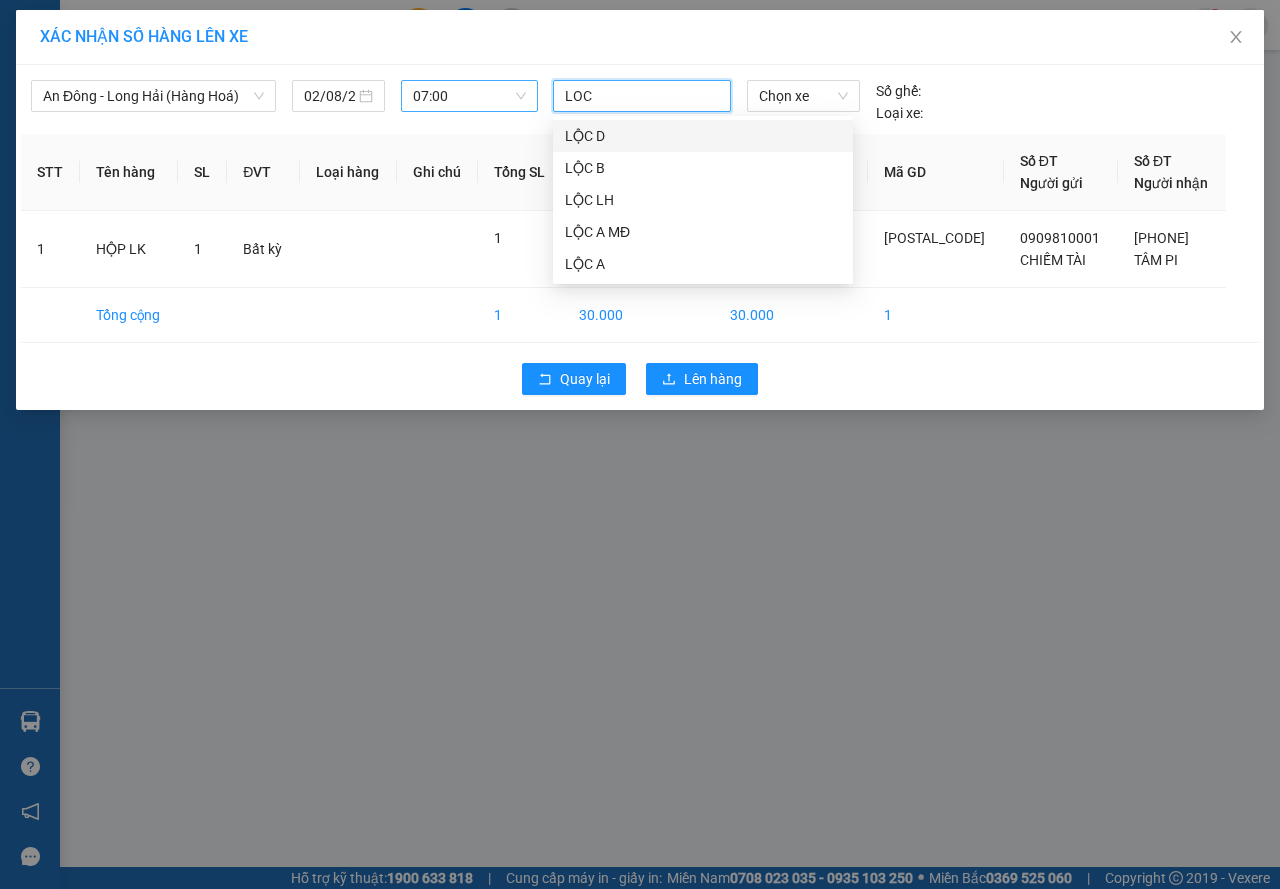 click on "LỘC D" at bounding box center [703, 136] 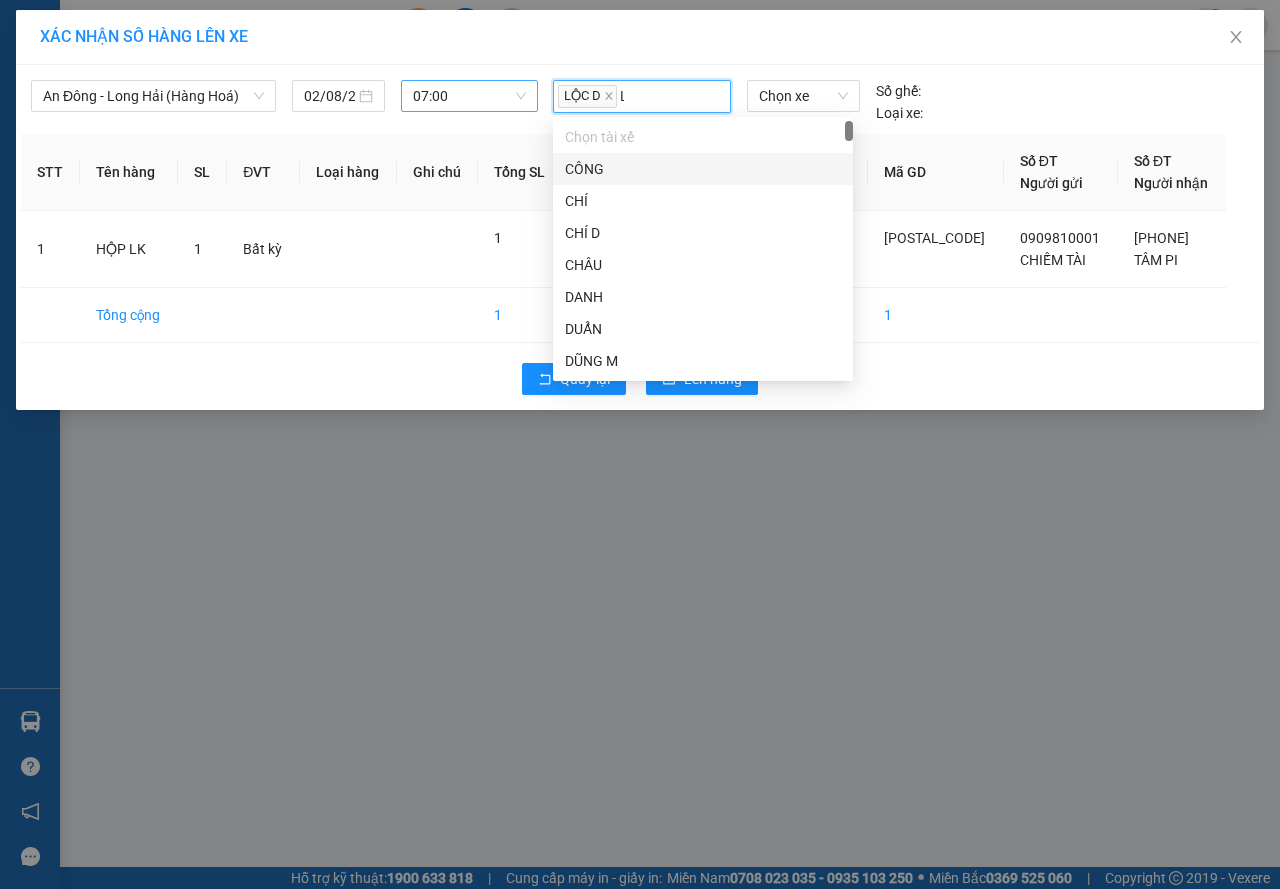 type 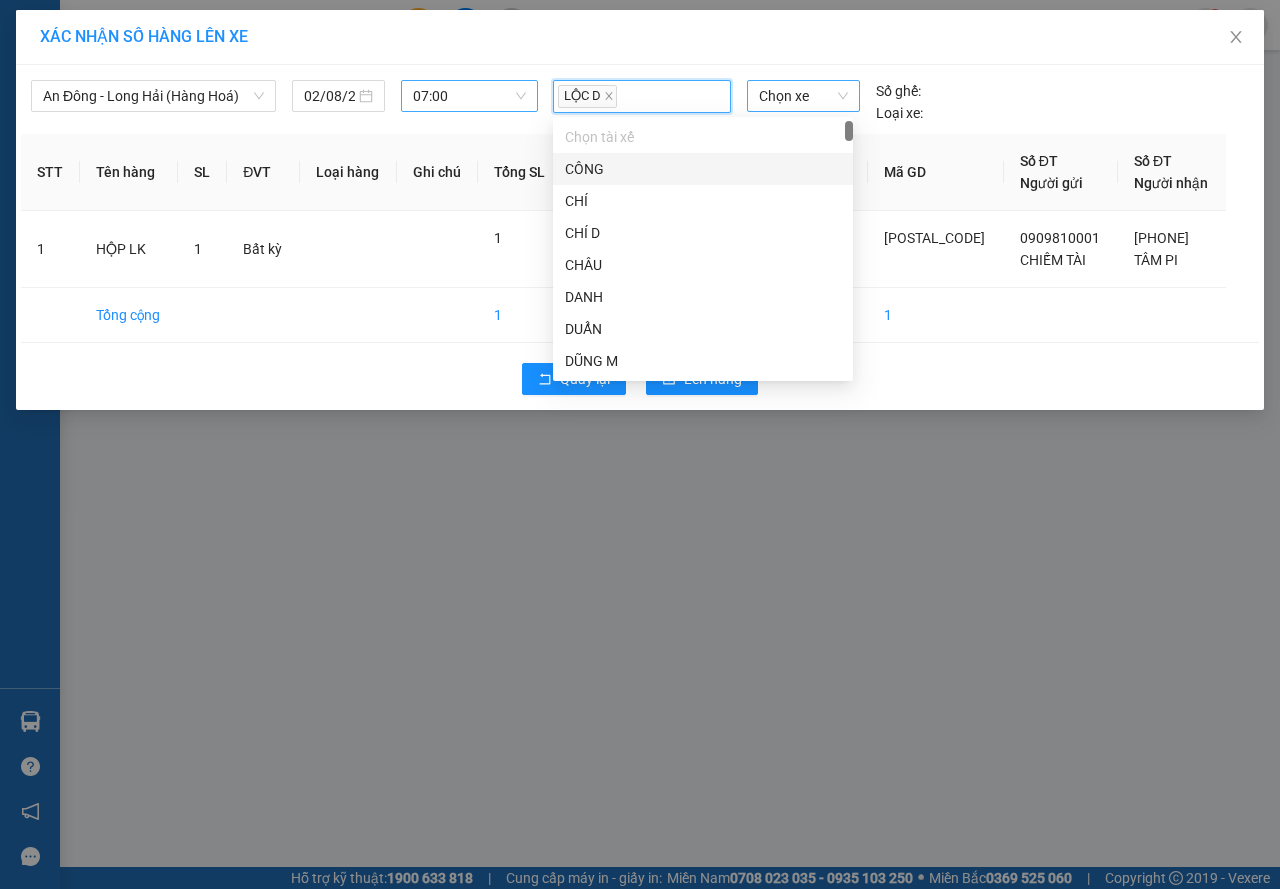 click on "Chọn xe" at bounding box center [803, 96] 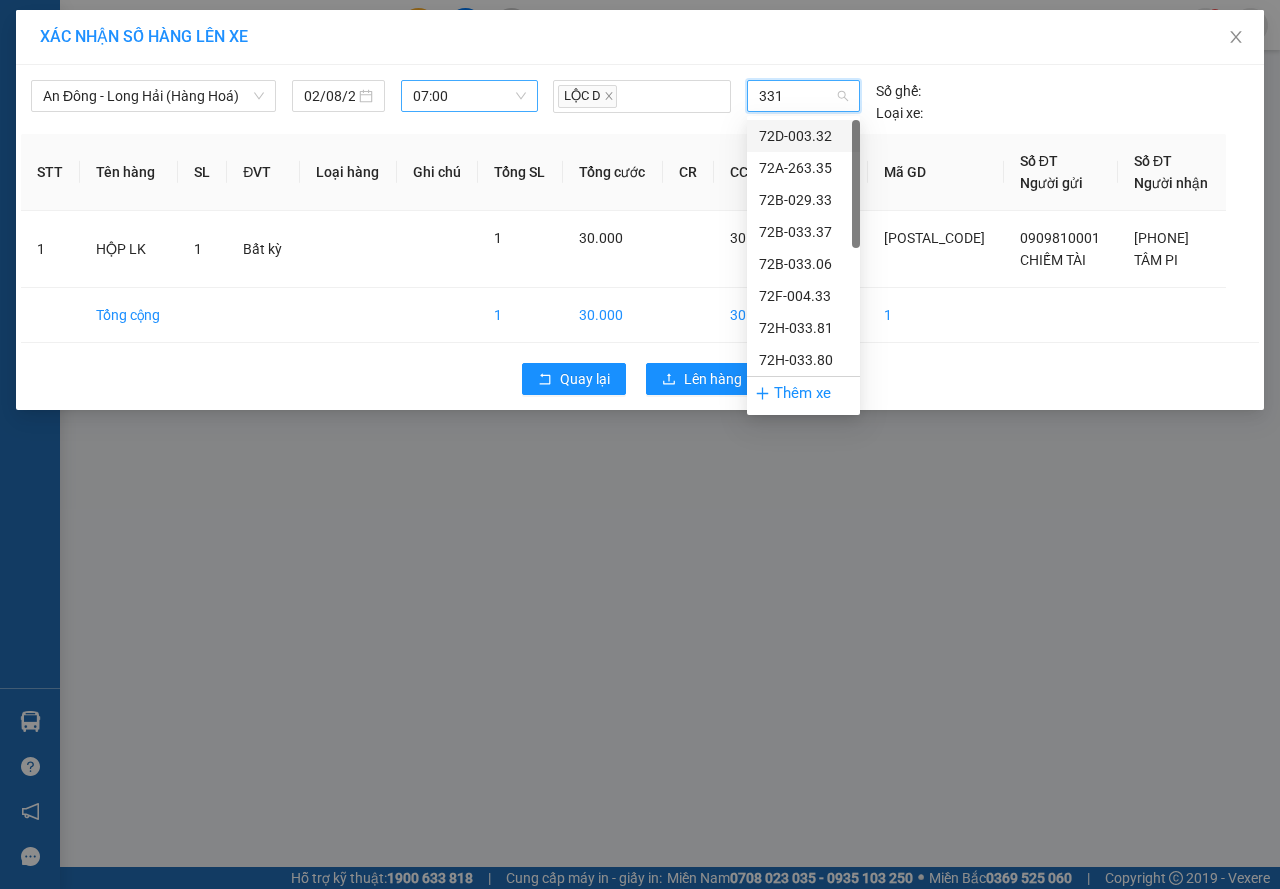 type on "3318" 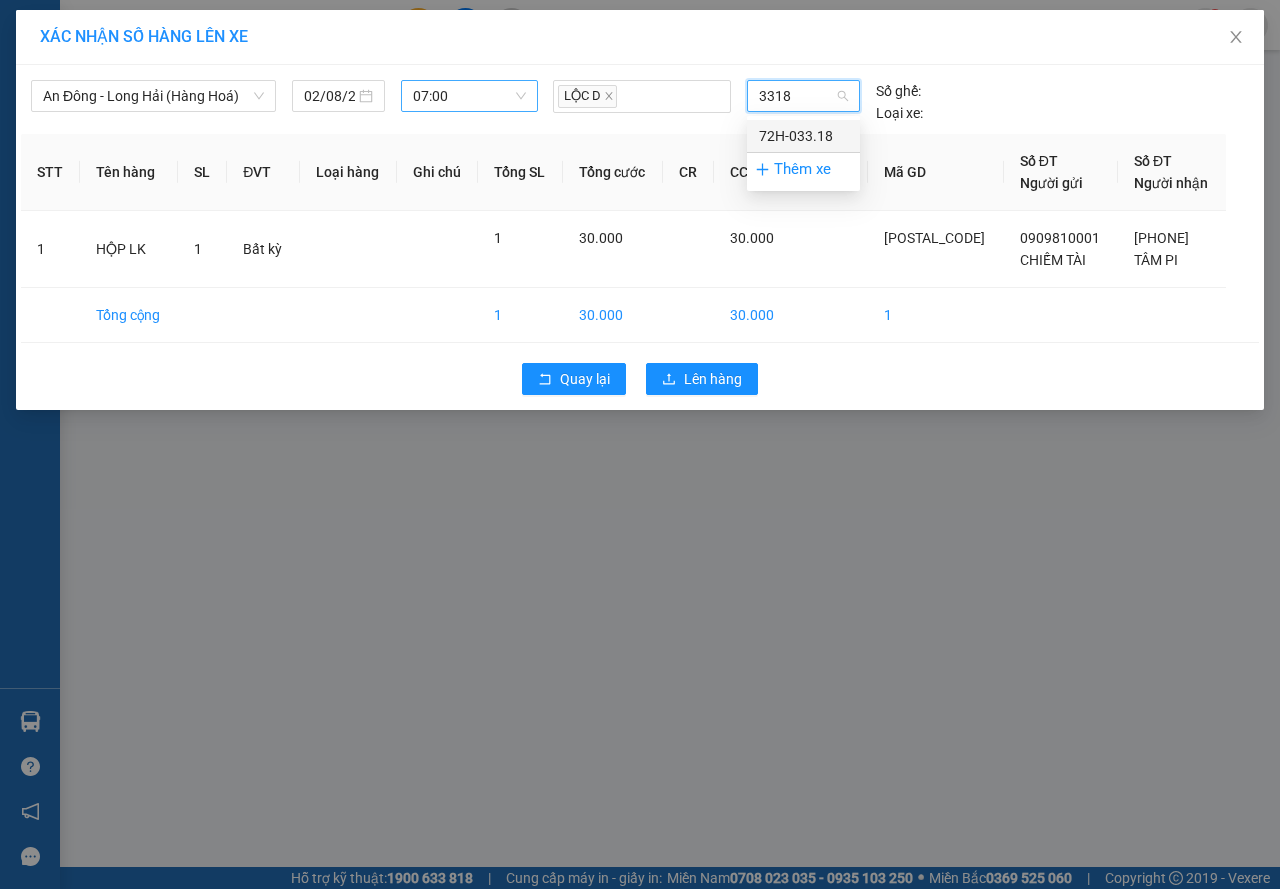 click on "72H-033.18" at bounding box center (803, 136) 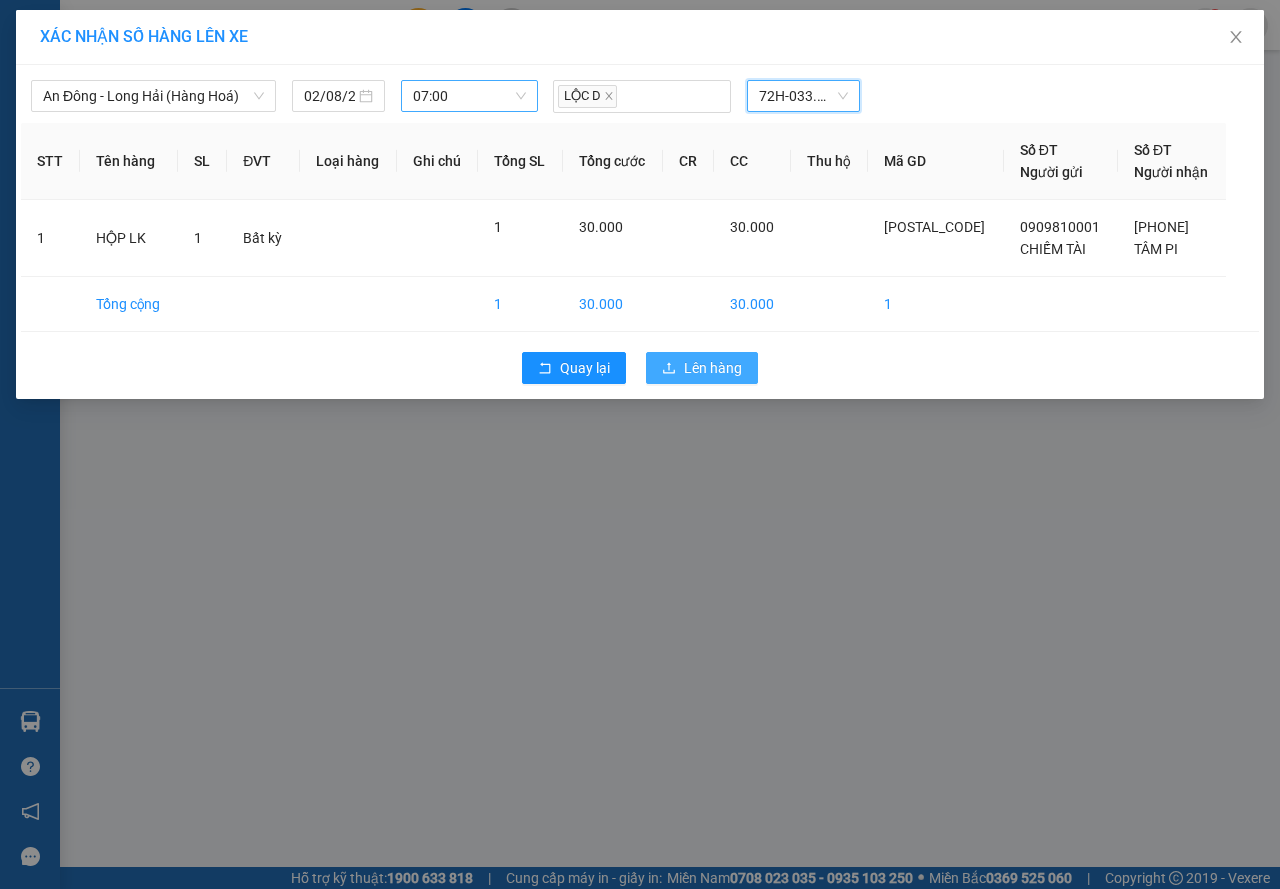 click on "Lên hàng" at bounding box center (702, 368) 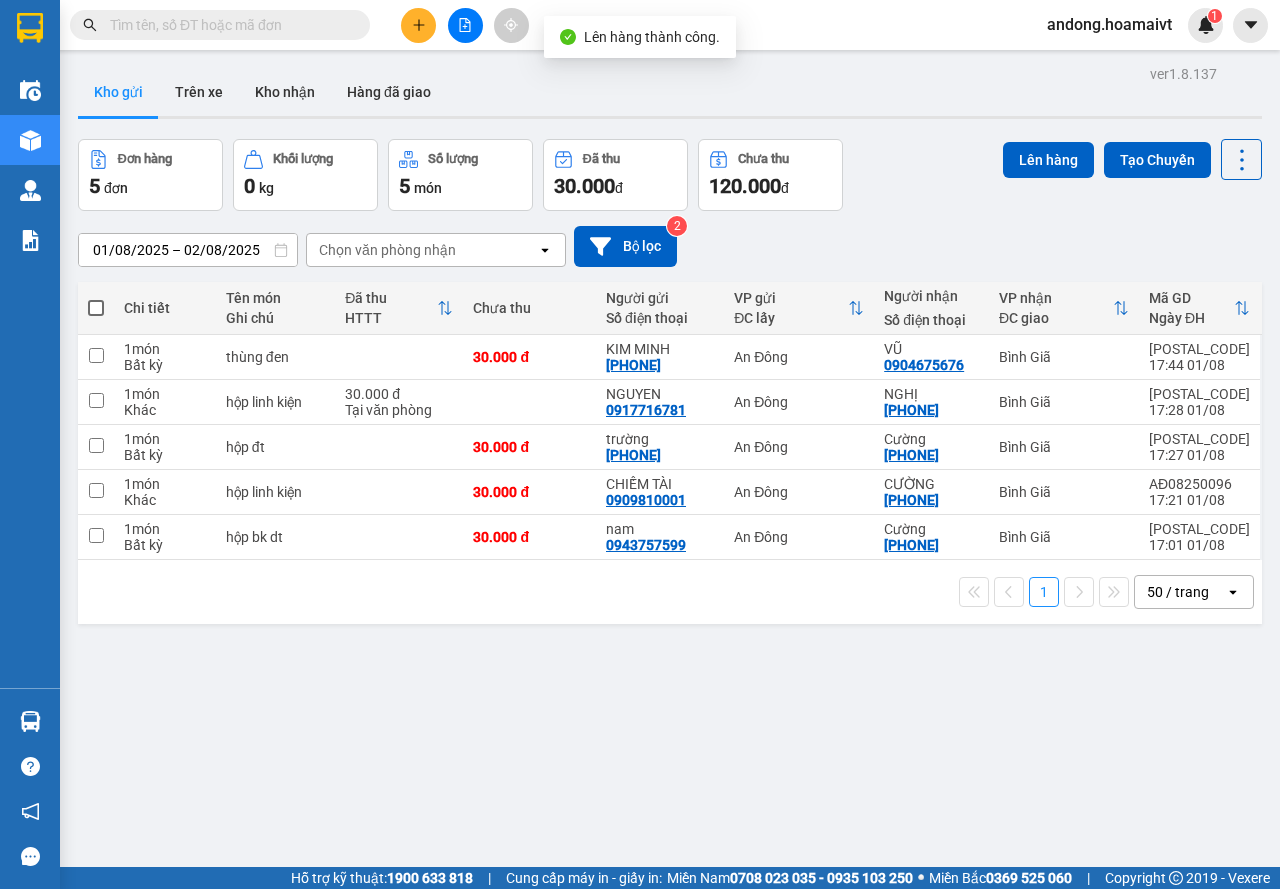 click at bounding box center [96, 308] 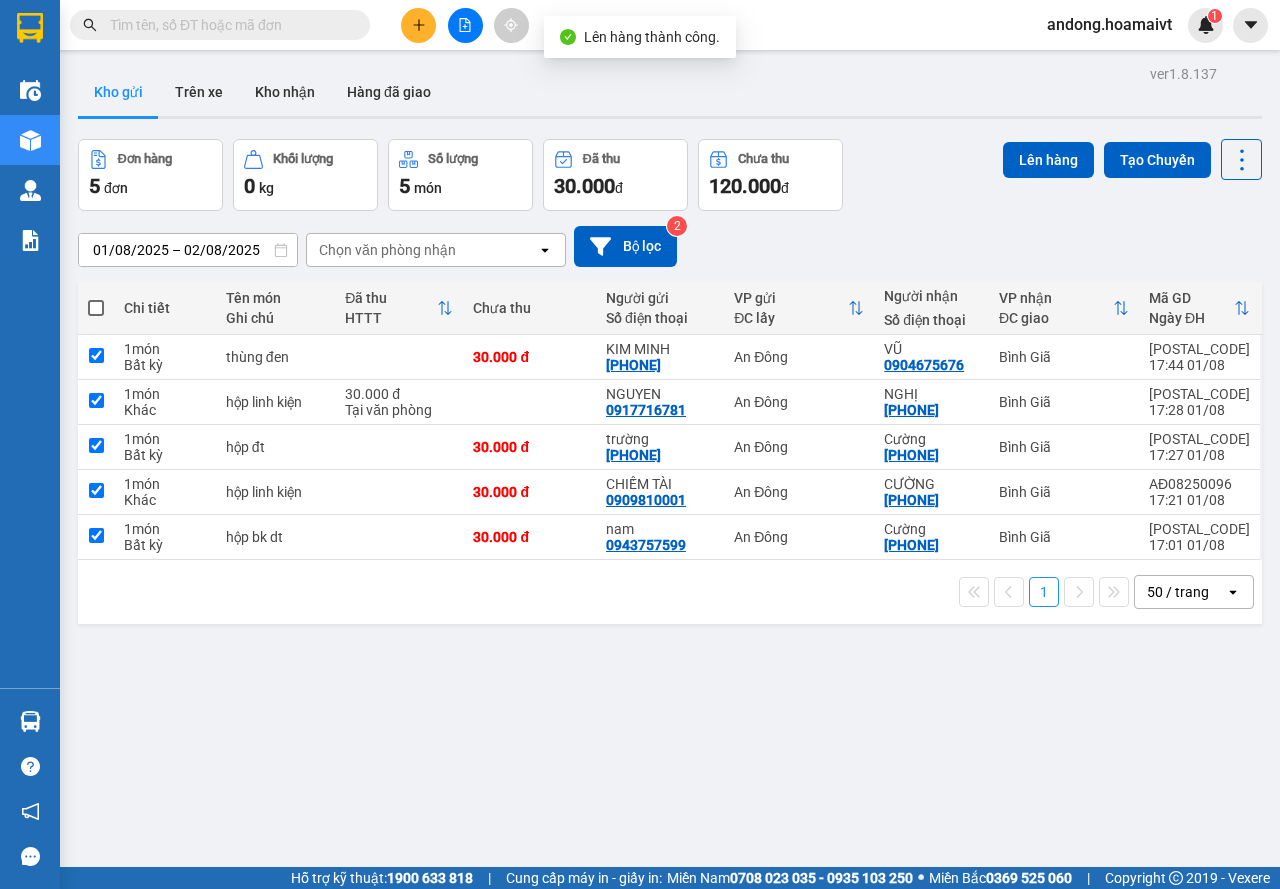 checkbox on "true" 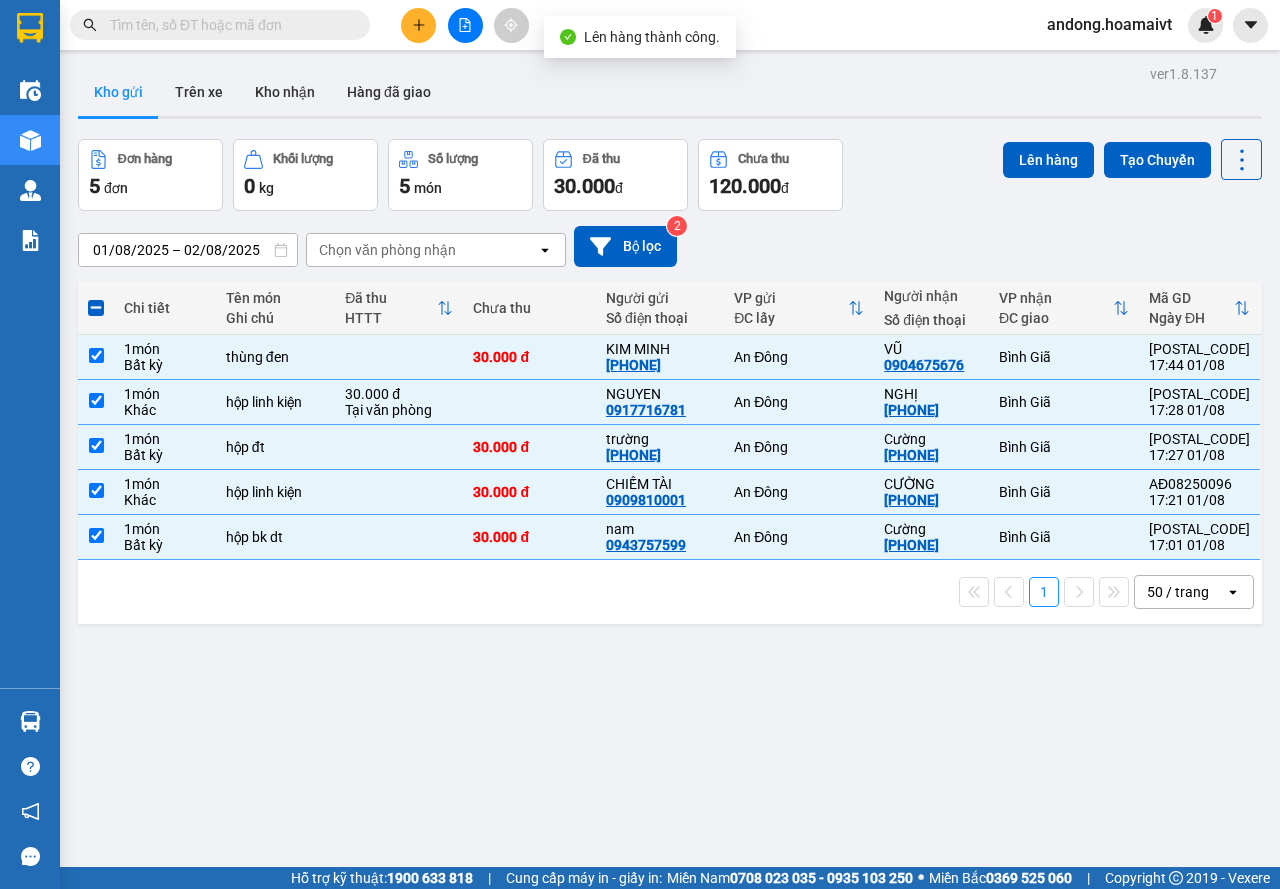 drag, startPoint x: 1017, startPoint y: 182, endPoint x: 1003, endPoint y: 182, distance: 14 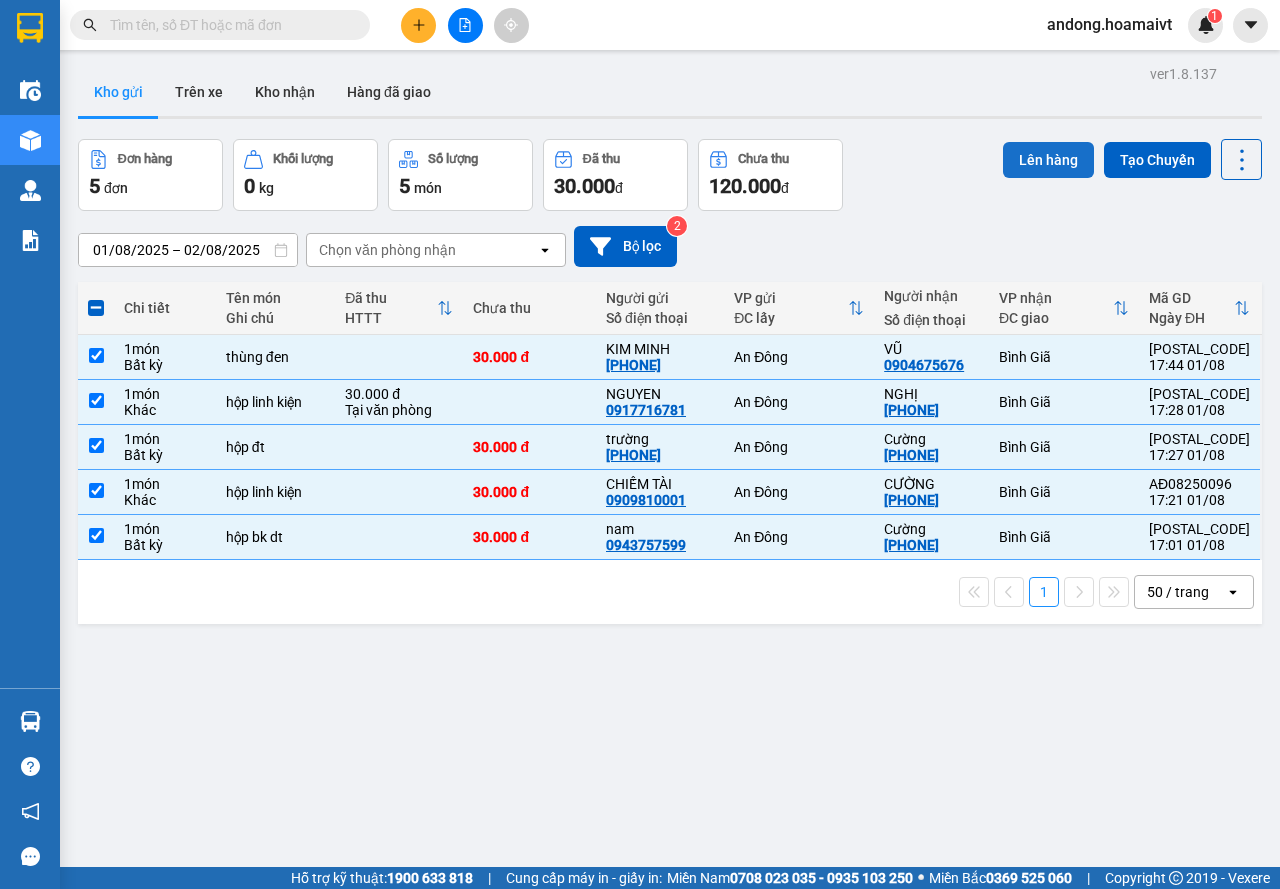 click on "Lên hàng" at bounding box center (1048, 160) 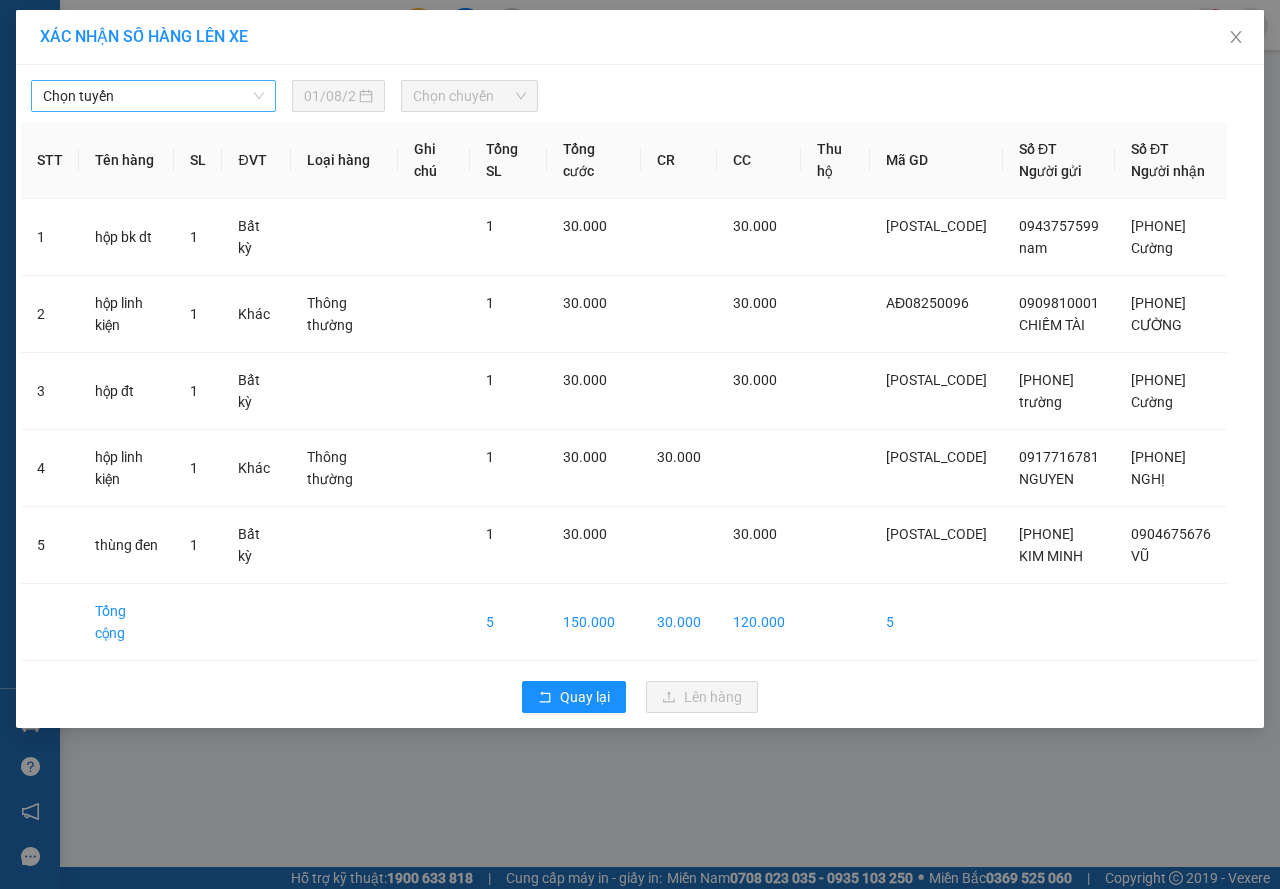 click on "Chọn tuyến" at bounding box center (153, 96) 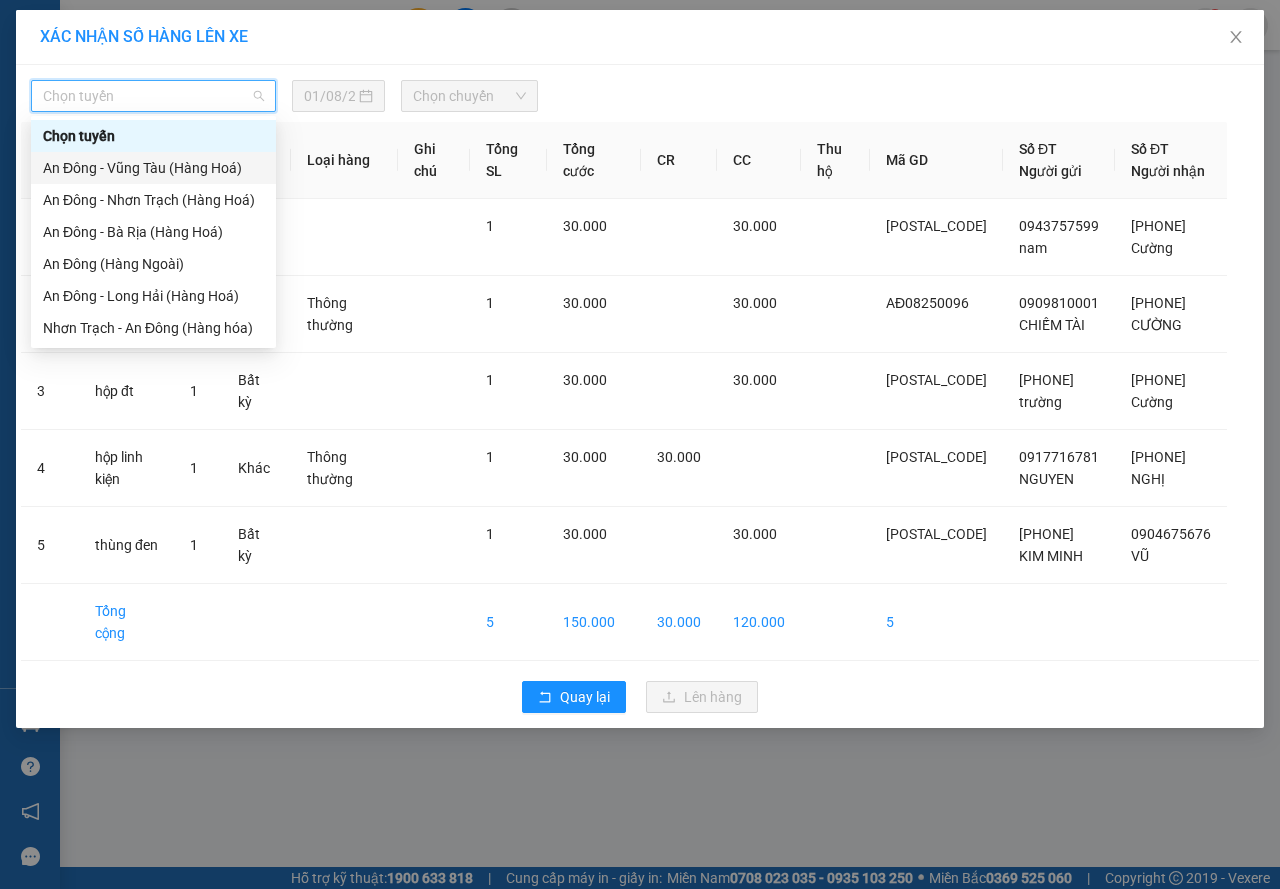 click on "An Đông - Vũng Tàu (Hàng Hoá)" at bounding box center [153, 168] 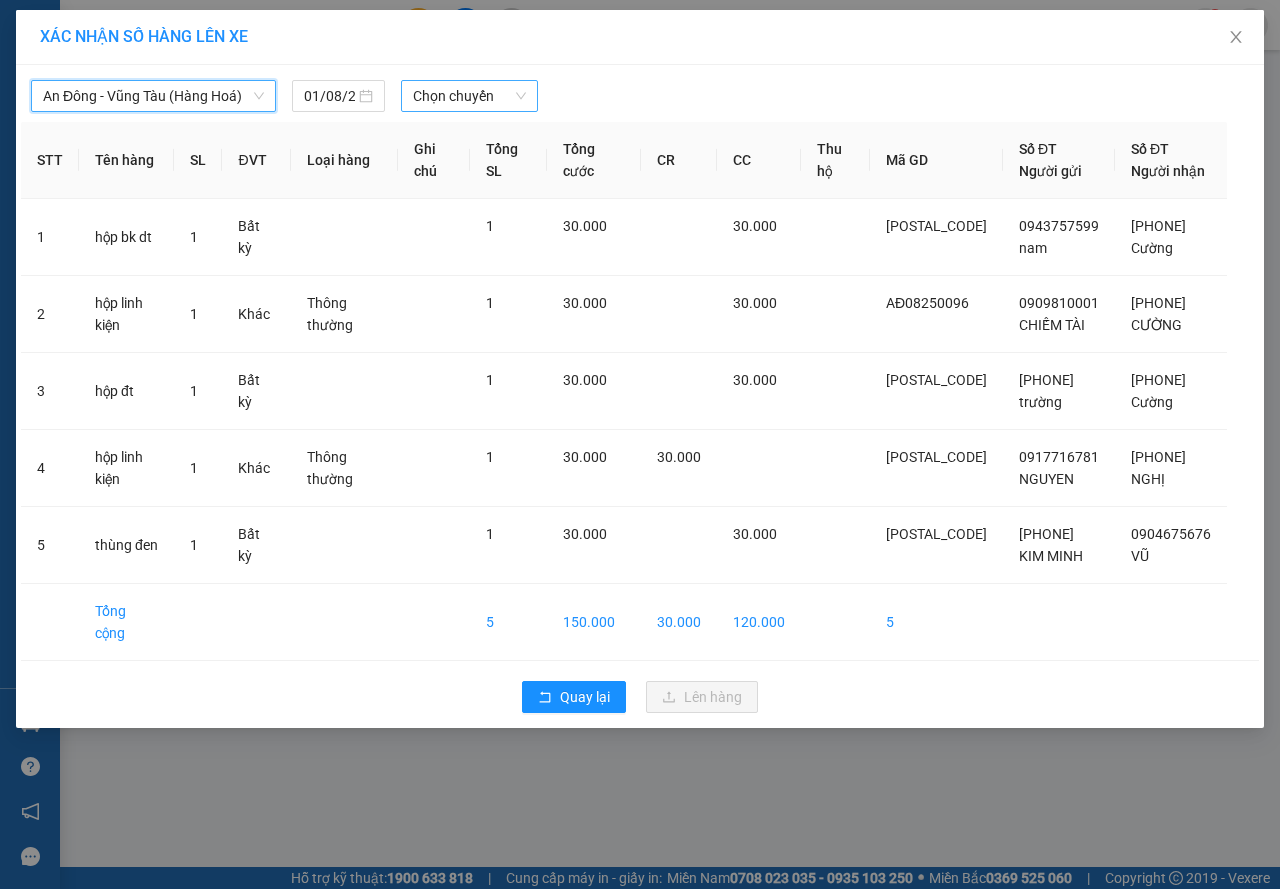 click on "Chọn chuyến" at bounding box center [469, 96] 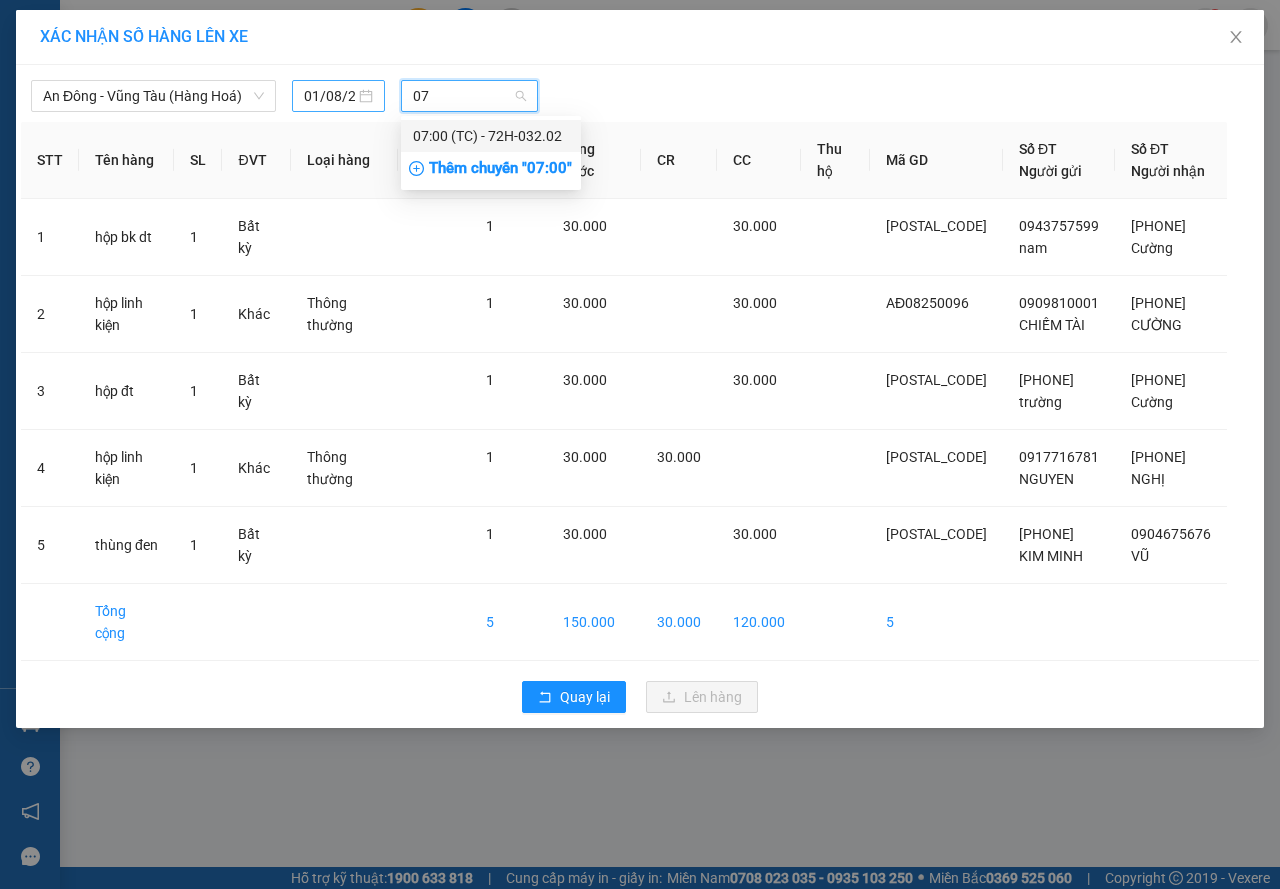 type on "07" 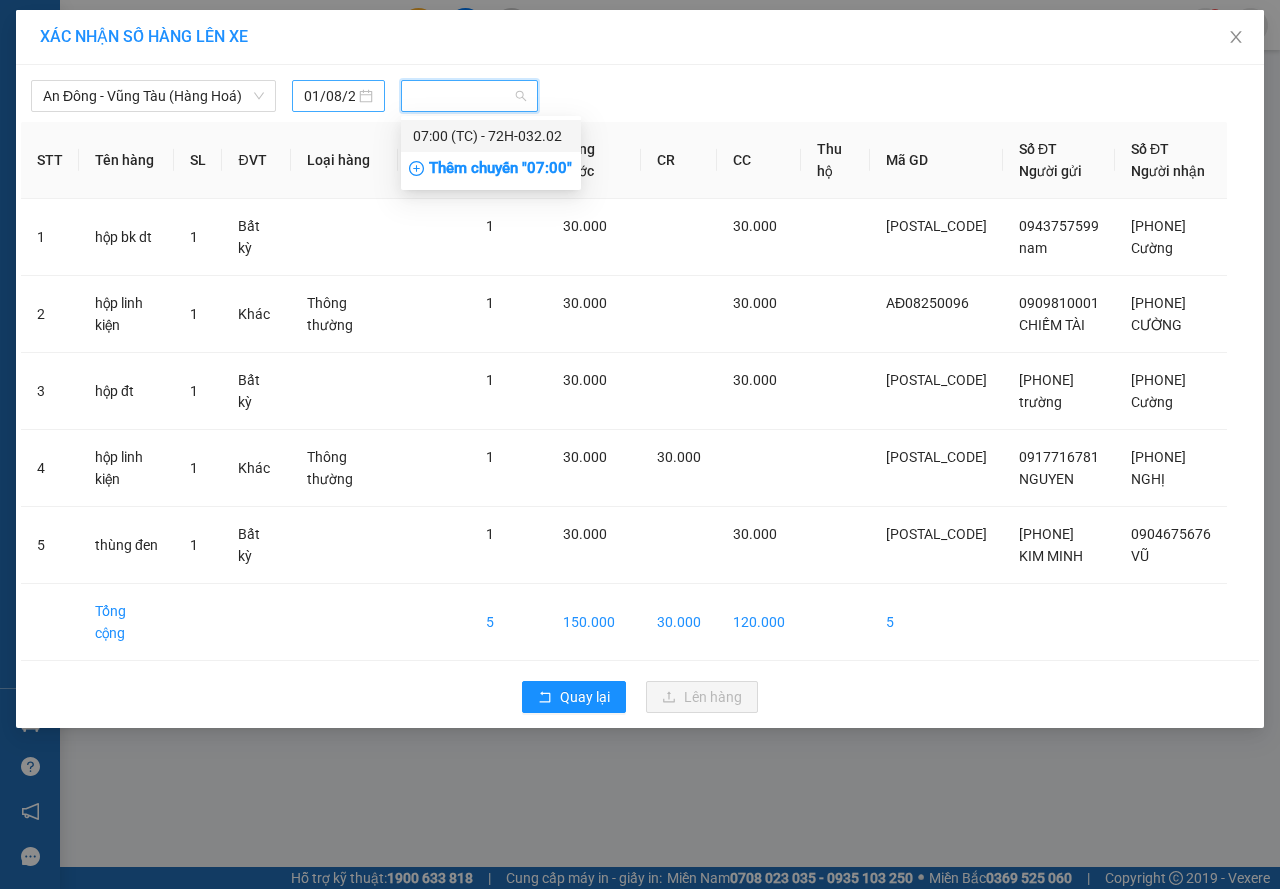 click on "01/08/2025" at bounding box center (329, 96) 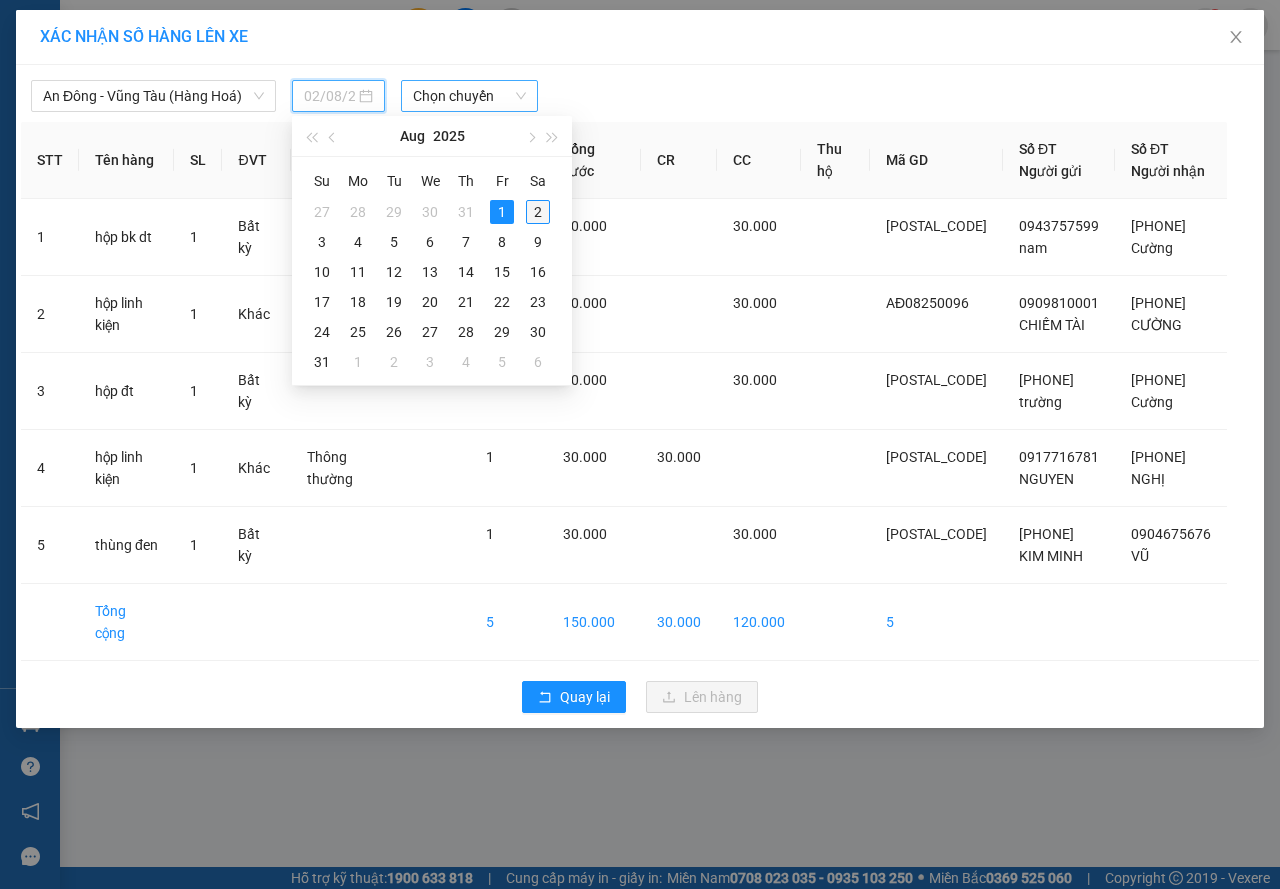 click on "2" at bounding box center [538, 212] 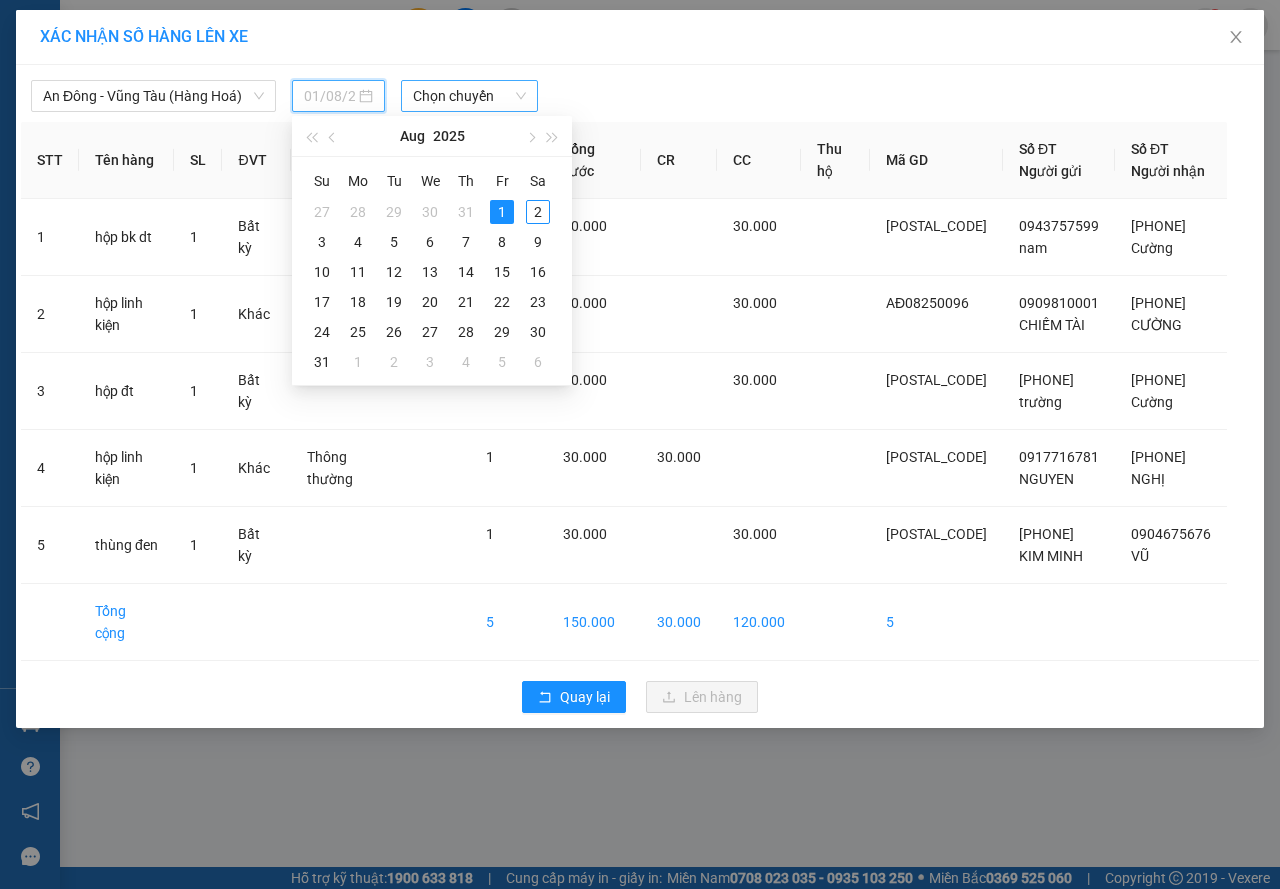 type on "02/08/2025" 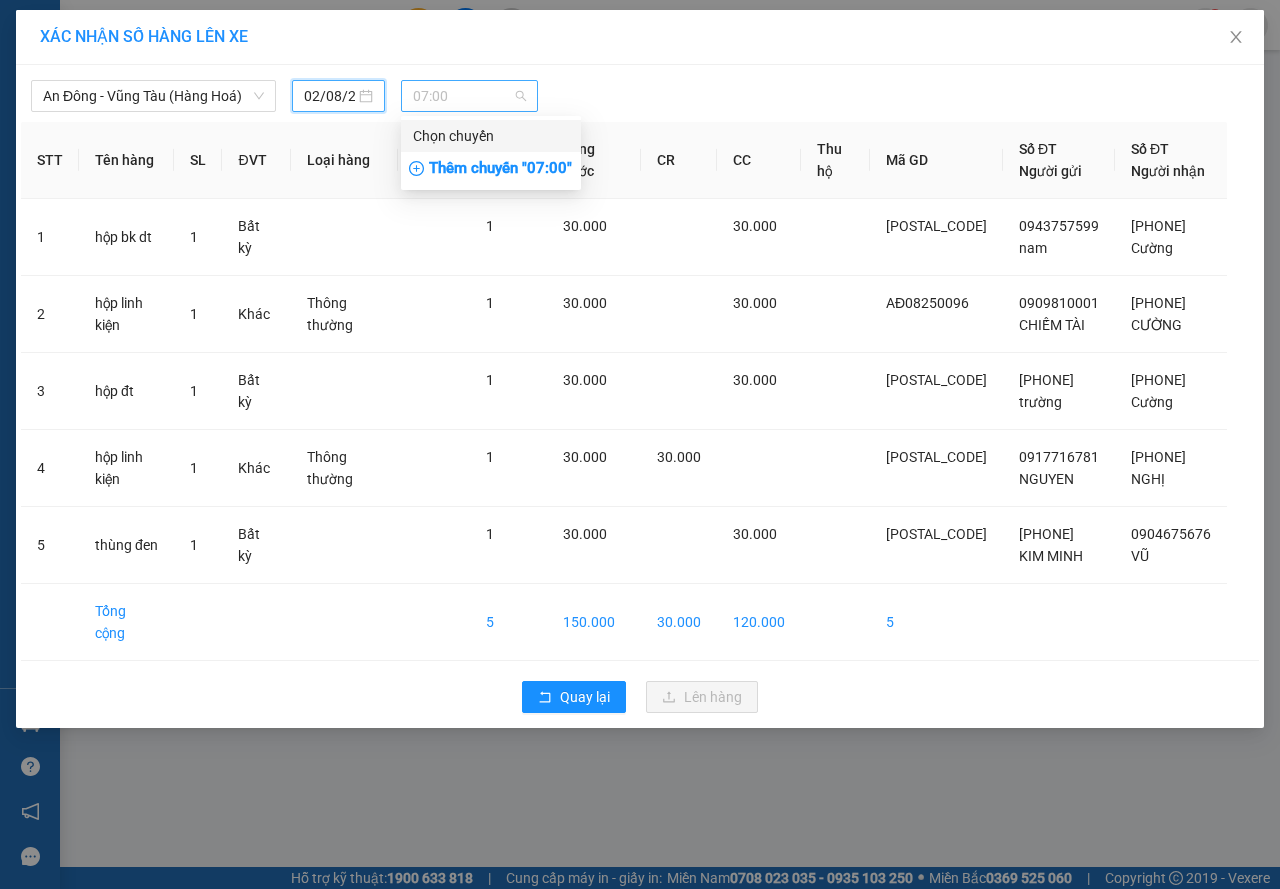 click on "07:00" at bounding box center [469, 96] 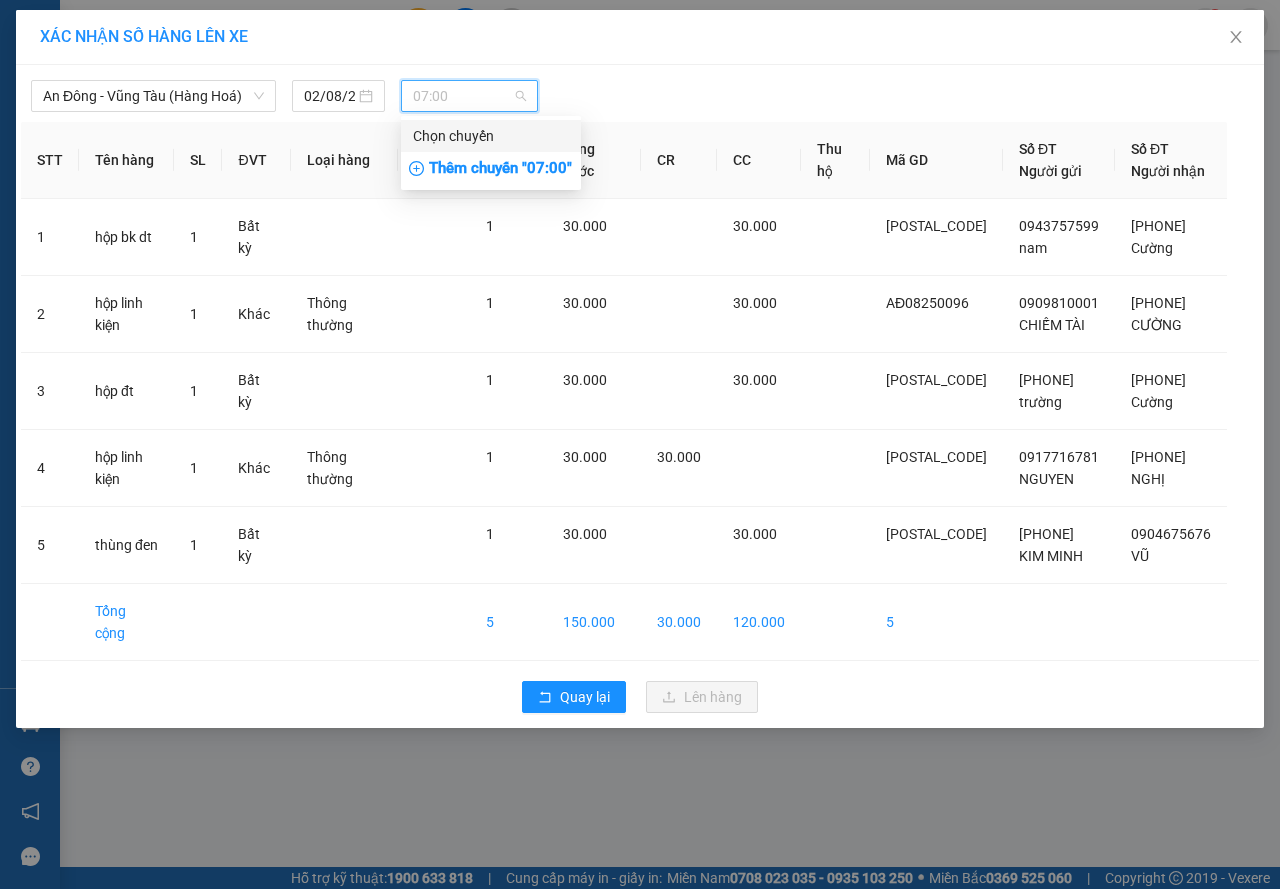 click on "Thêm chuyến " 07:00 "" at bounding box center [491, 169] 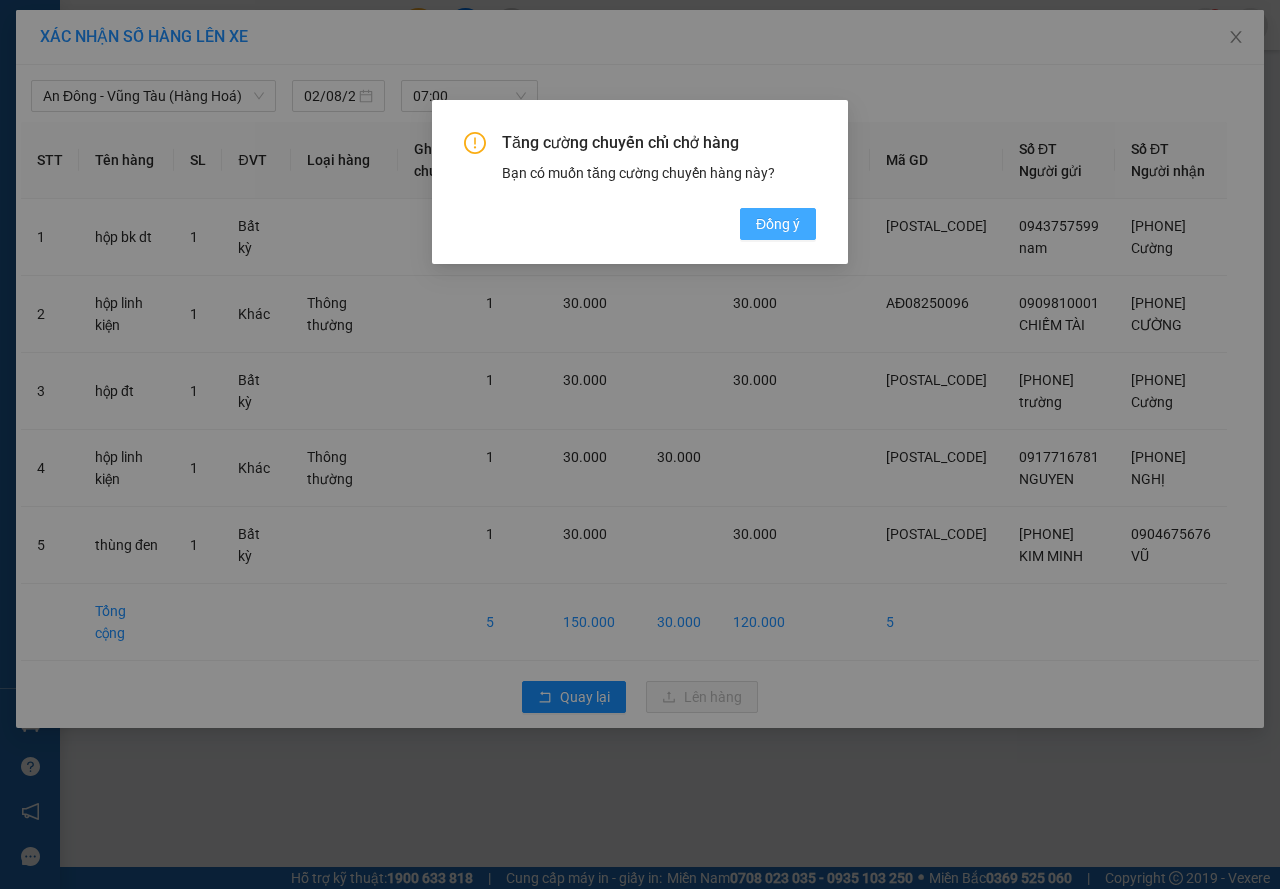 click on "Đồng ý" at bounding box center [778, 224] 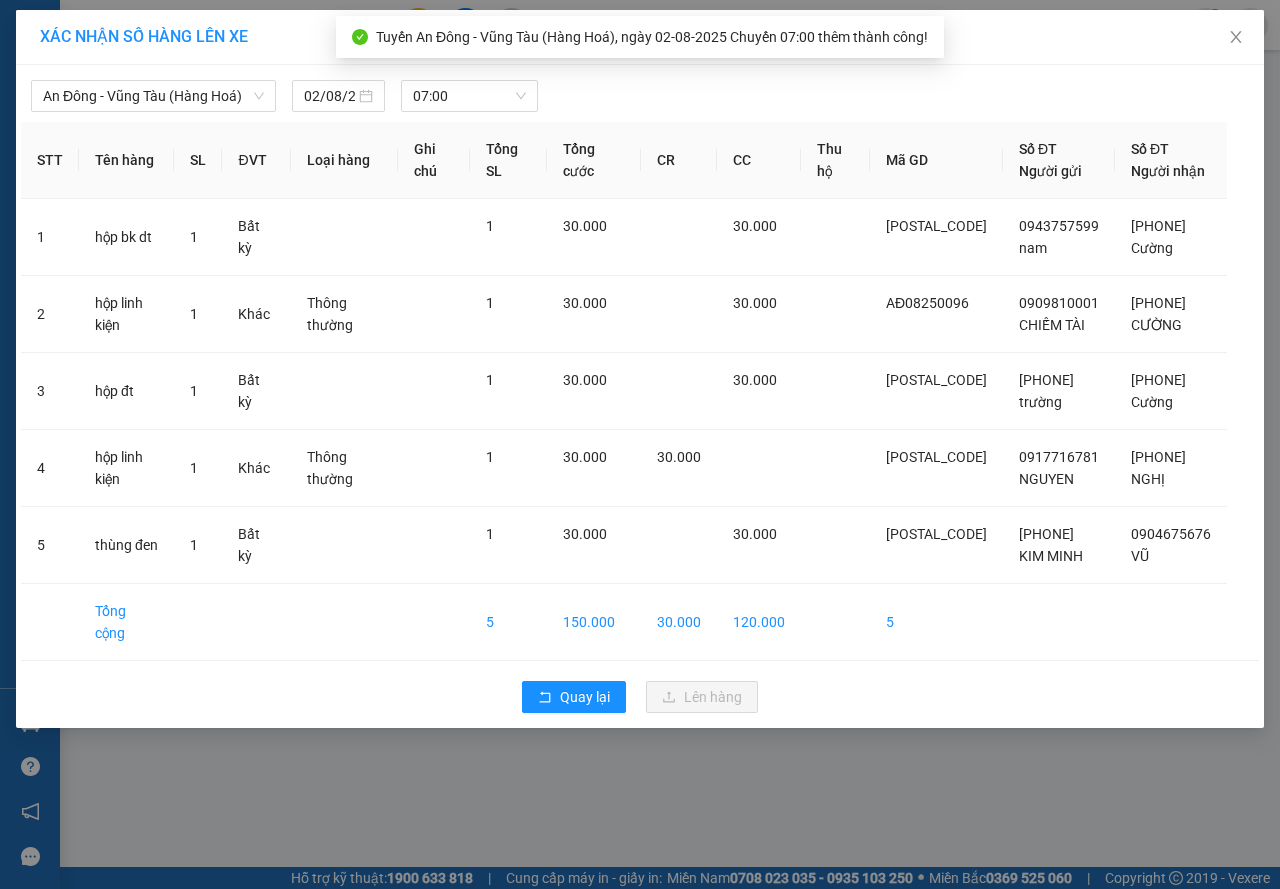 click at bounding box center [799, 96] 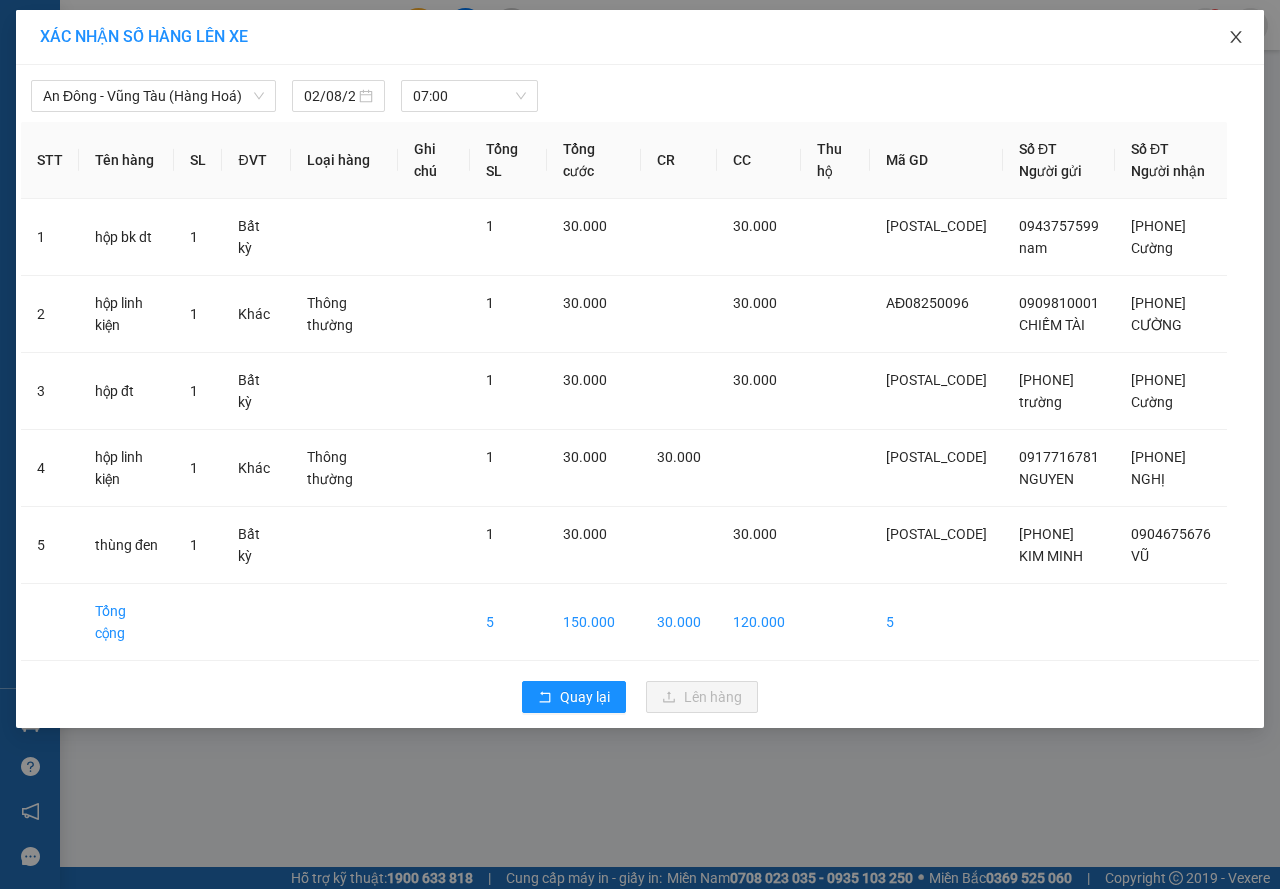 click 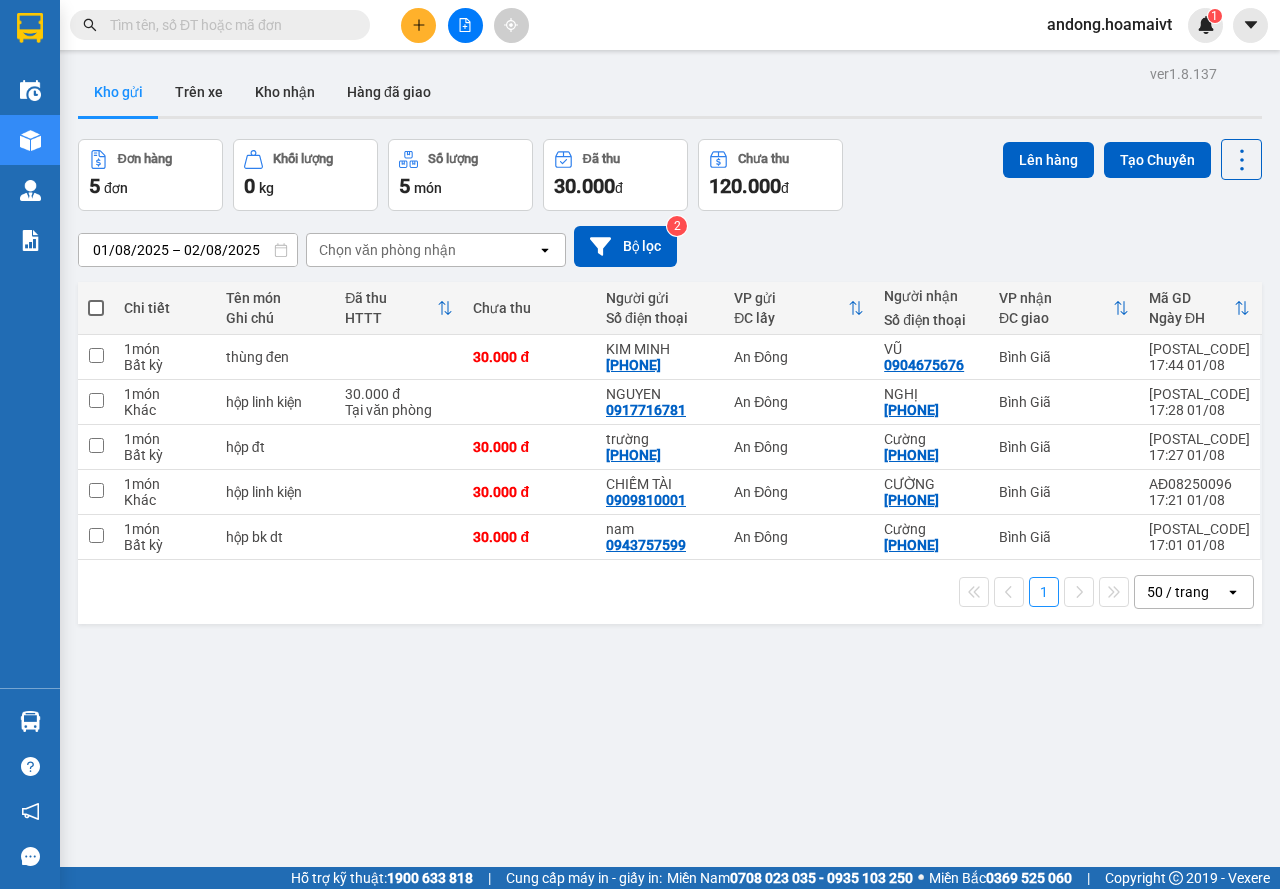 click at bounding box center (96, 308) 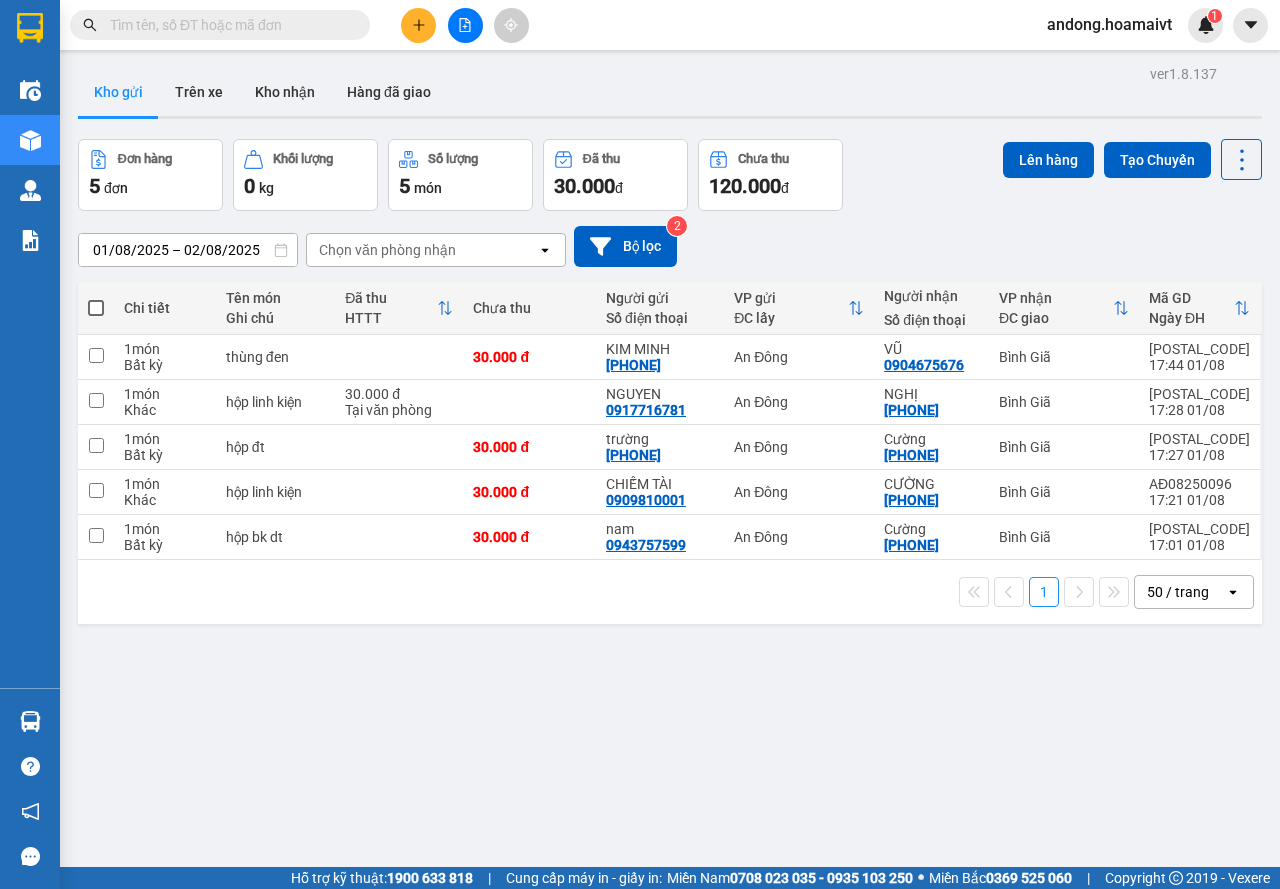 click at bounding box center (96, 298) 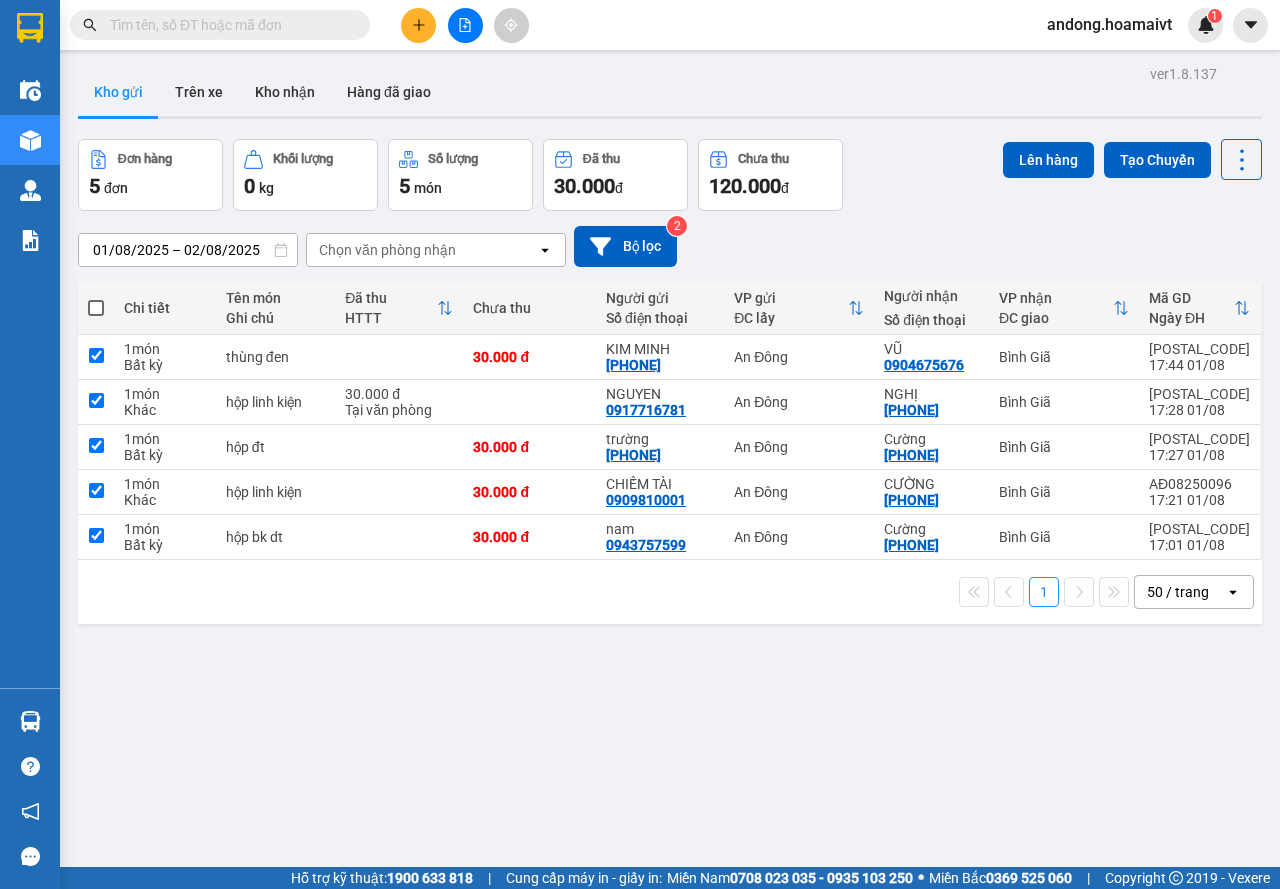 checkbox on "true" 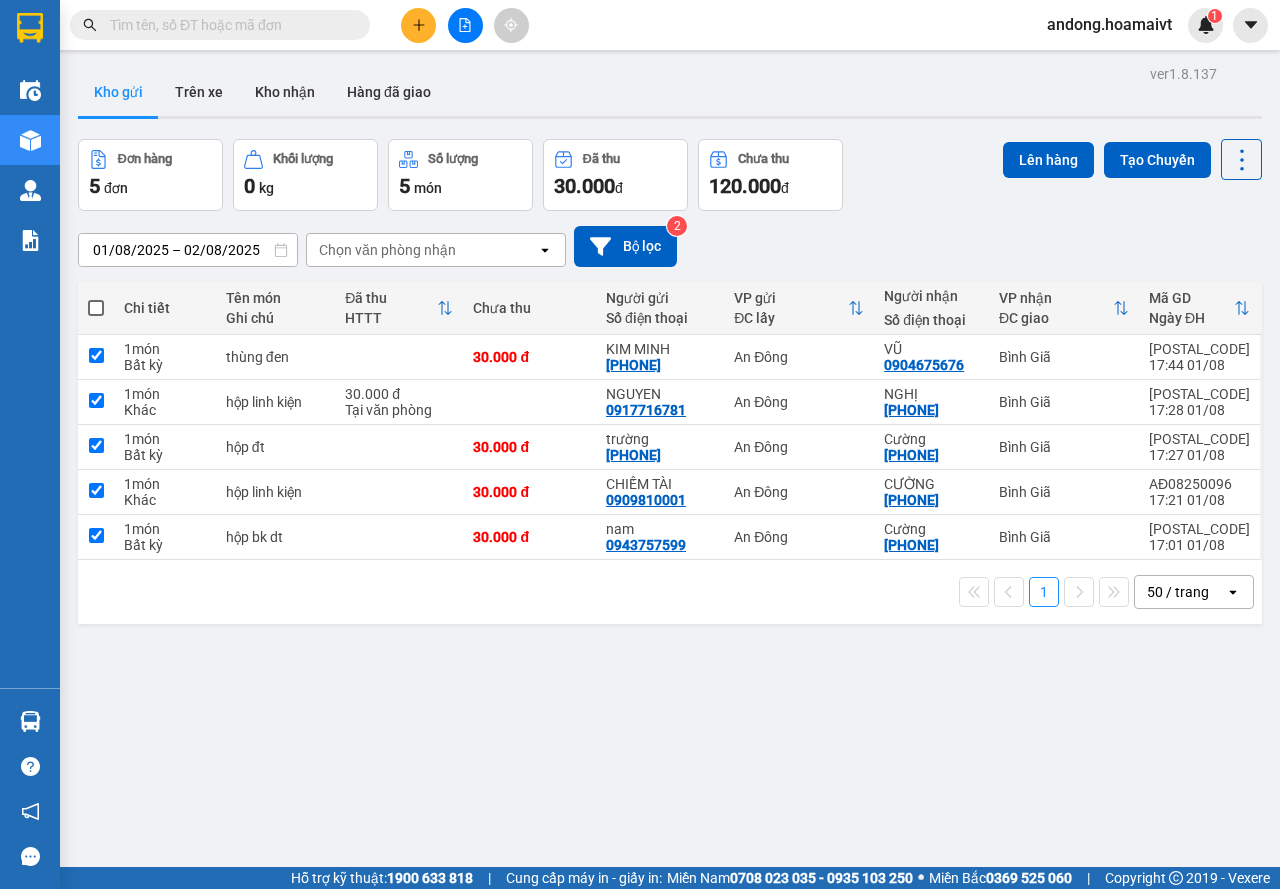 checkbox on "true" 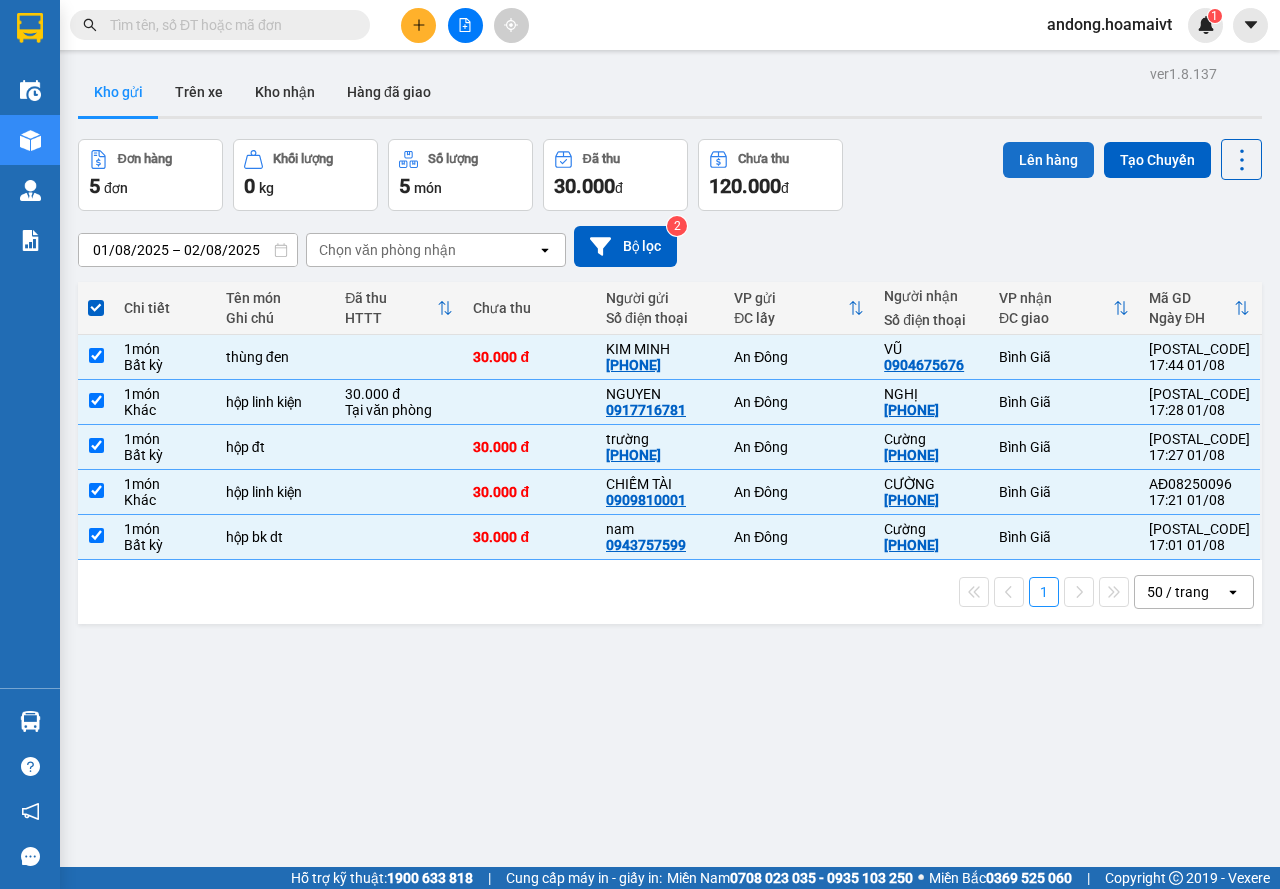 click on "Lên hàng" at bounding box center [1048, 160] 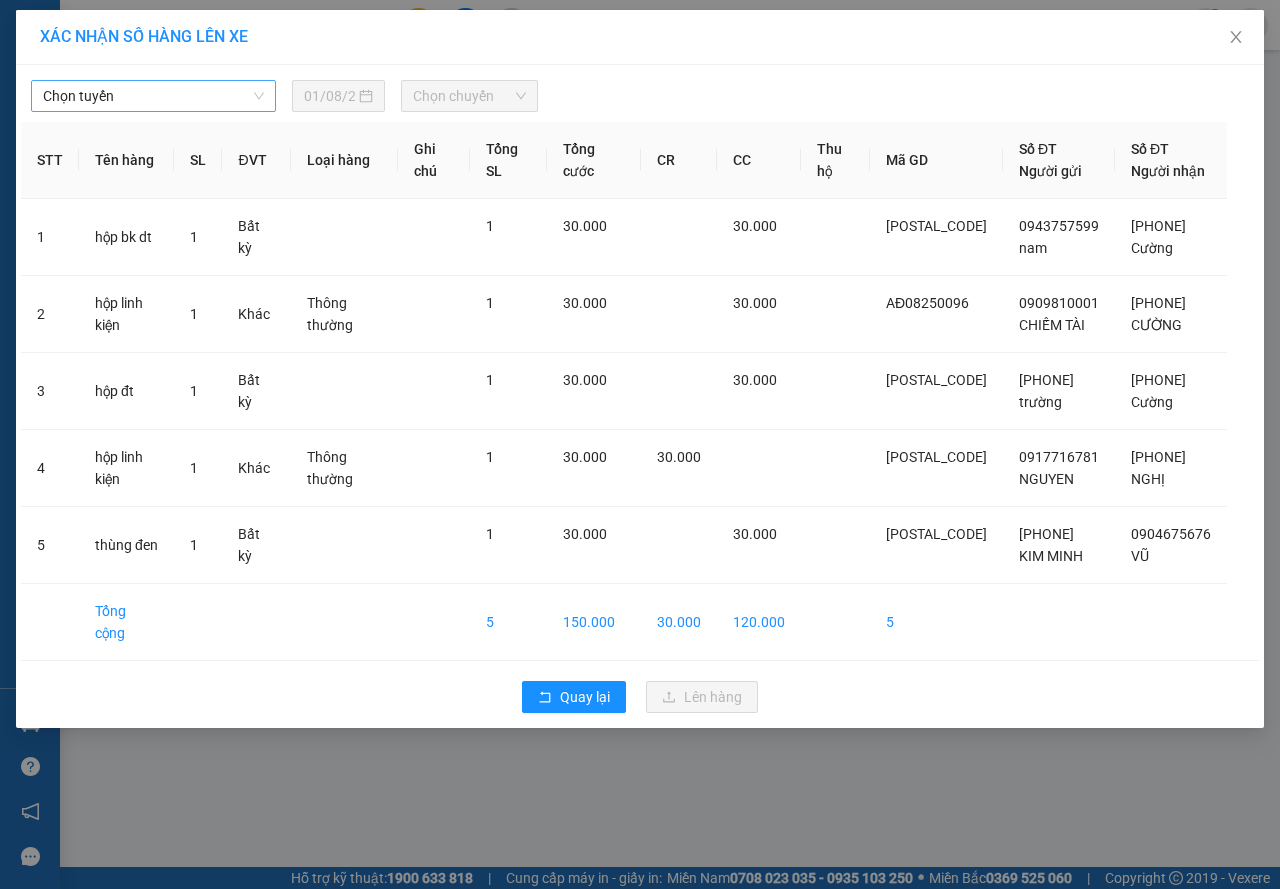 click on "Chọn tuyến" at bounding box center [153, 96] 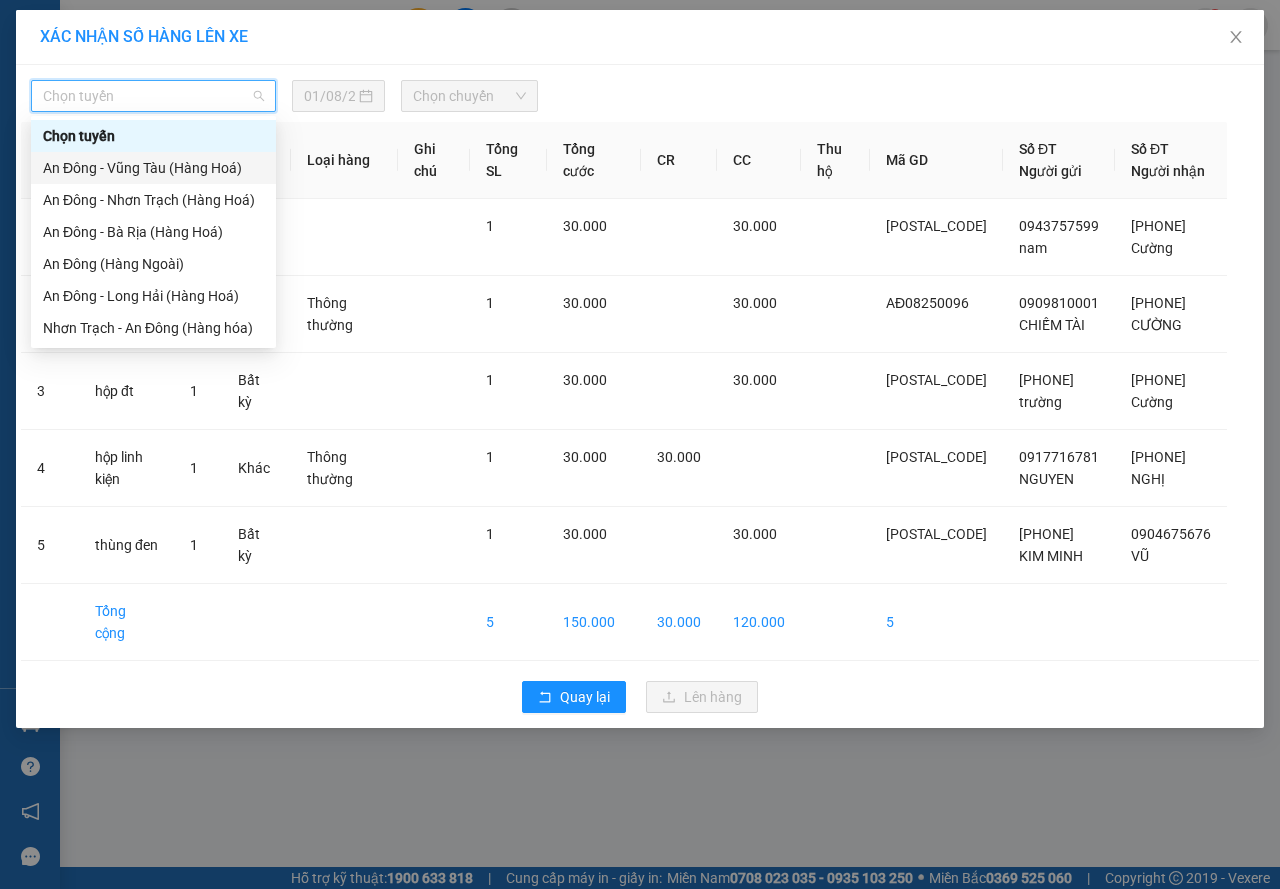 click on "An Đông - Vũng Tàu (Hàng Hoá)" at bounding box center [153, 168] 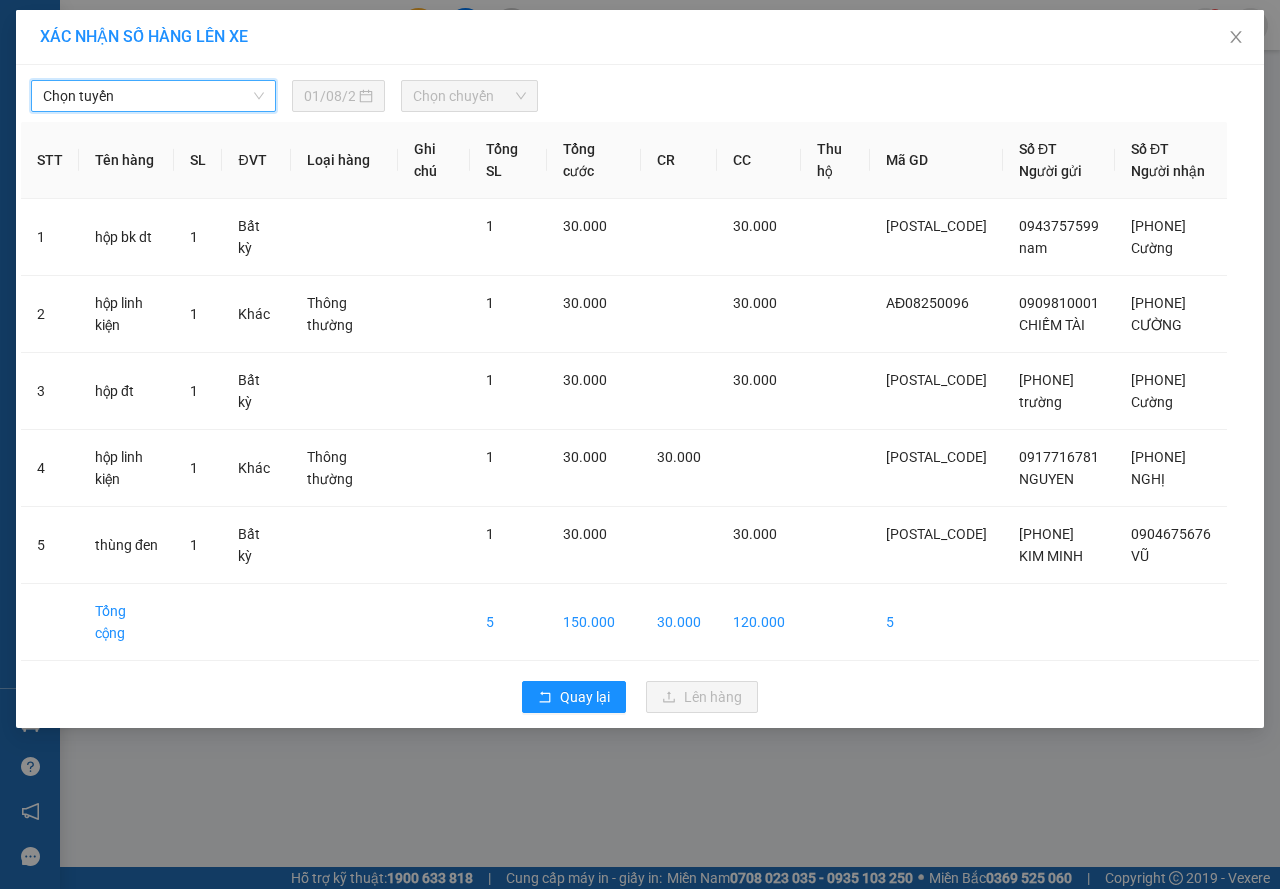 click on "01/08/2025" at bounding box center (329, 96) 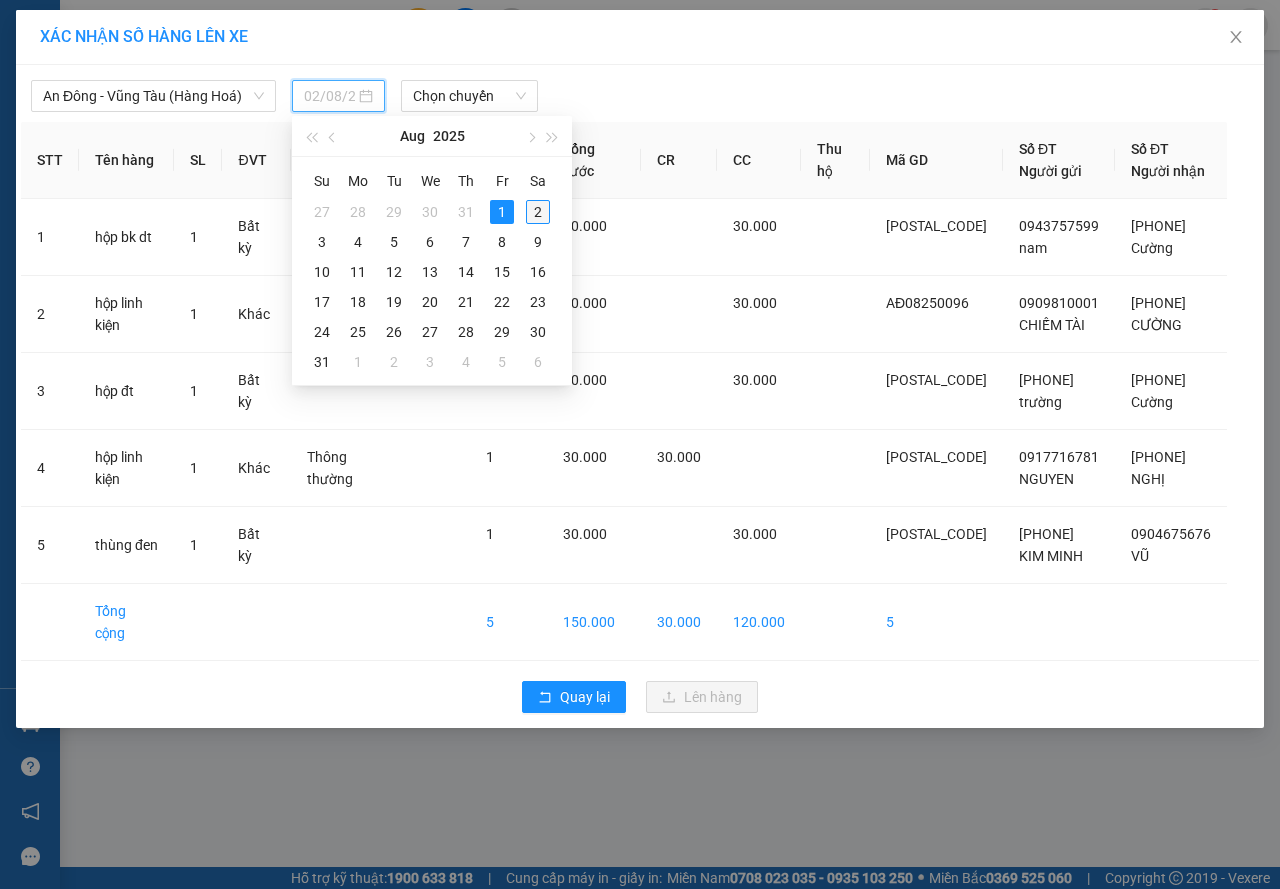 click on "2" at bounding box center [538, 212] 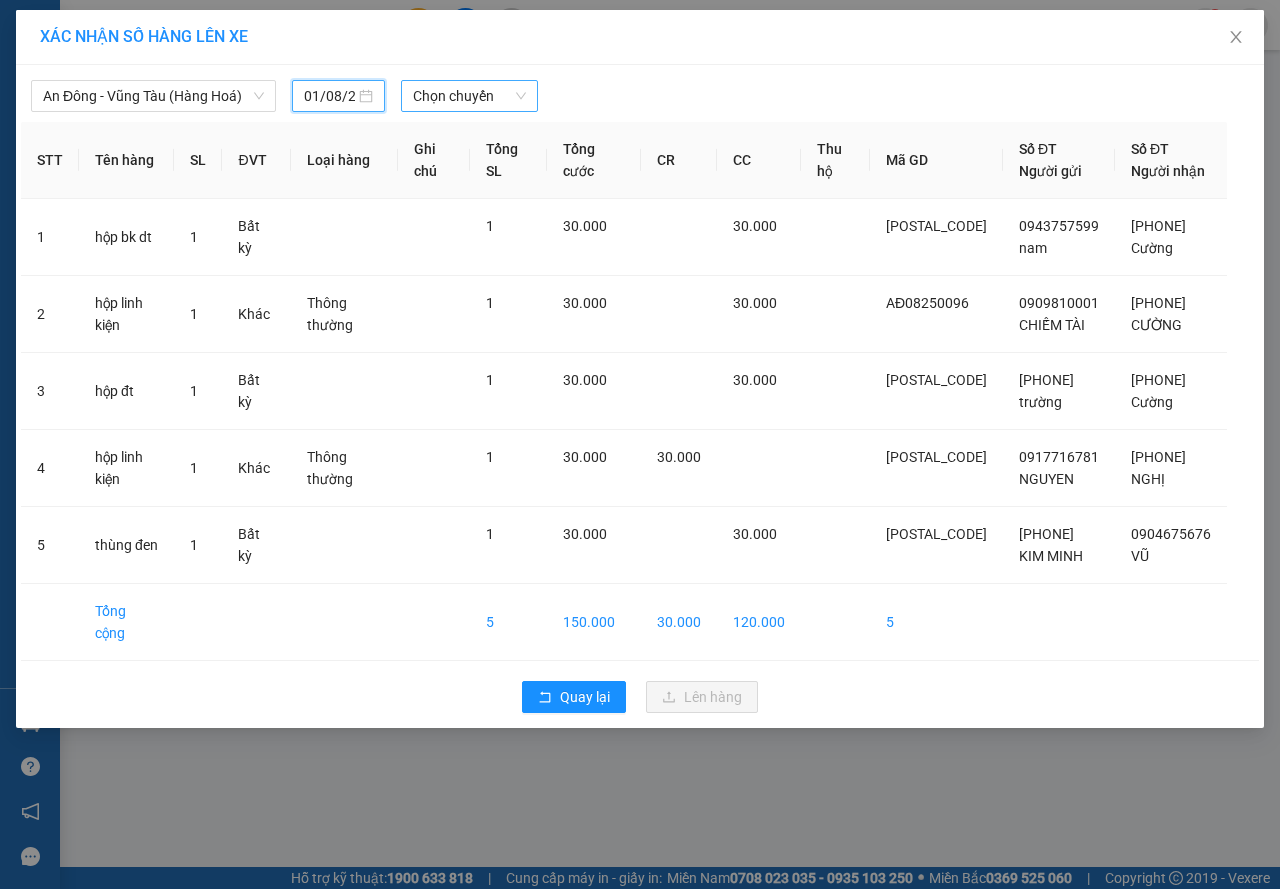 type on "02/08/2025" 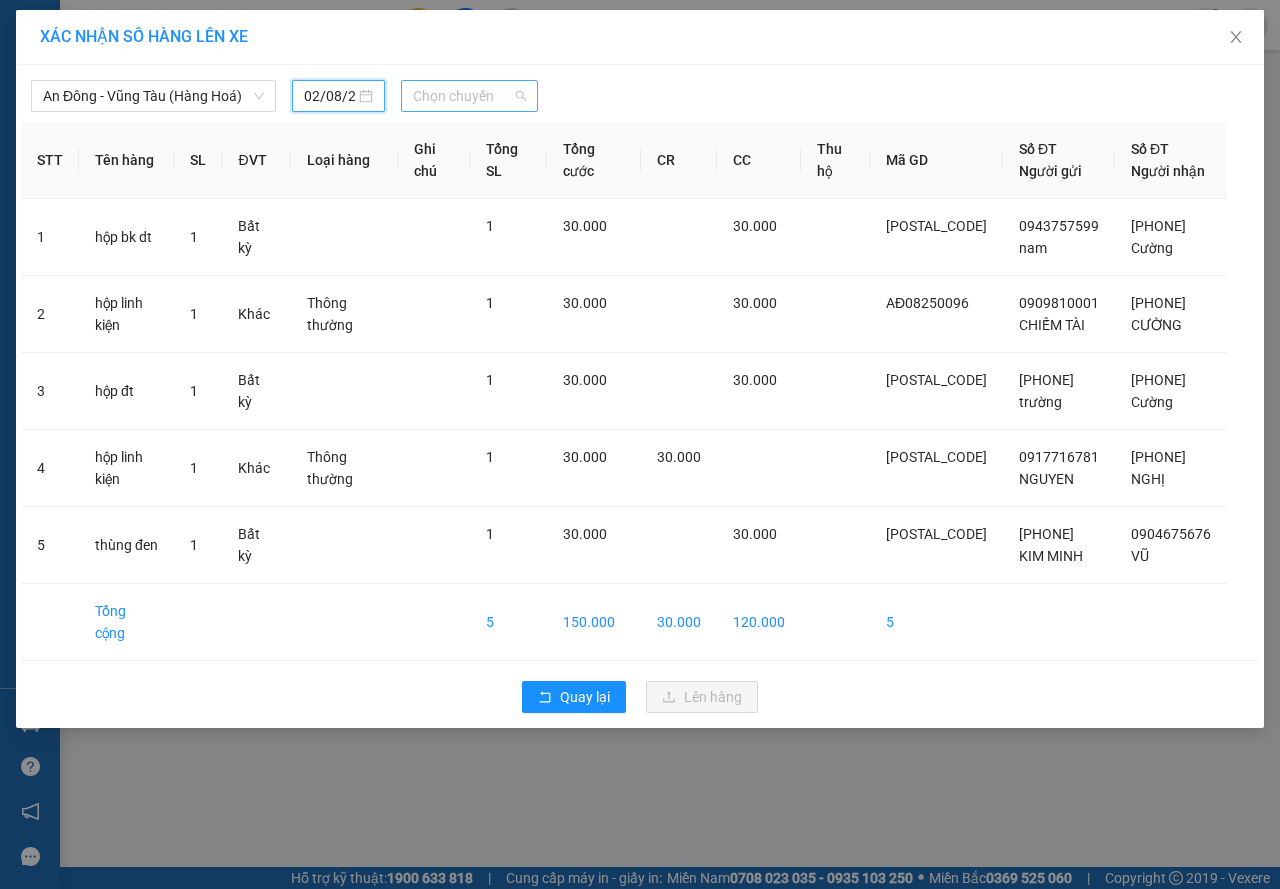 click on "Chọn chuyến" at bounding box center [469, 96] 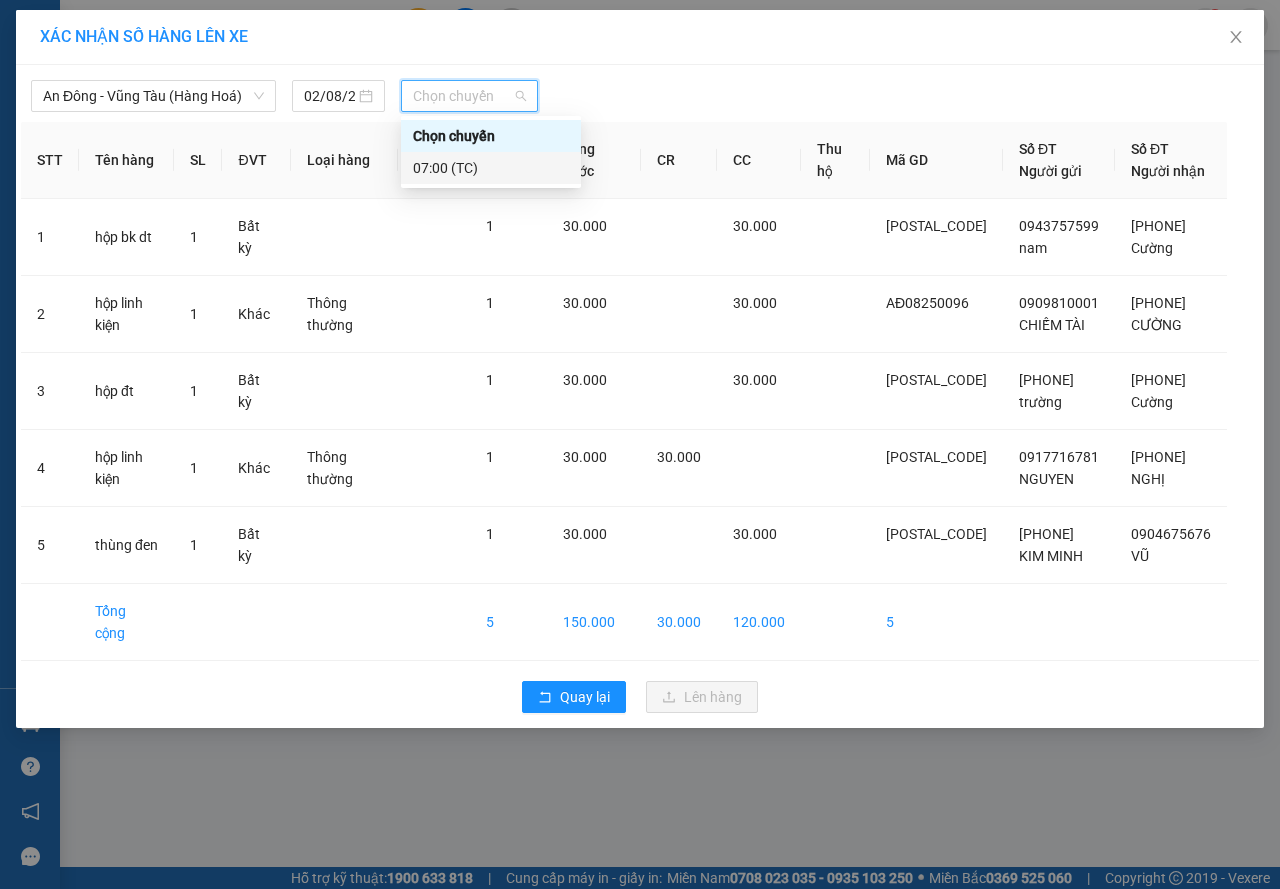 click on "07:00   (TC)" at bounding box center (491, 168) 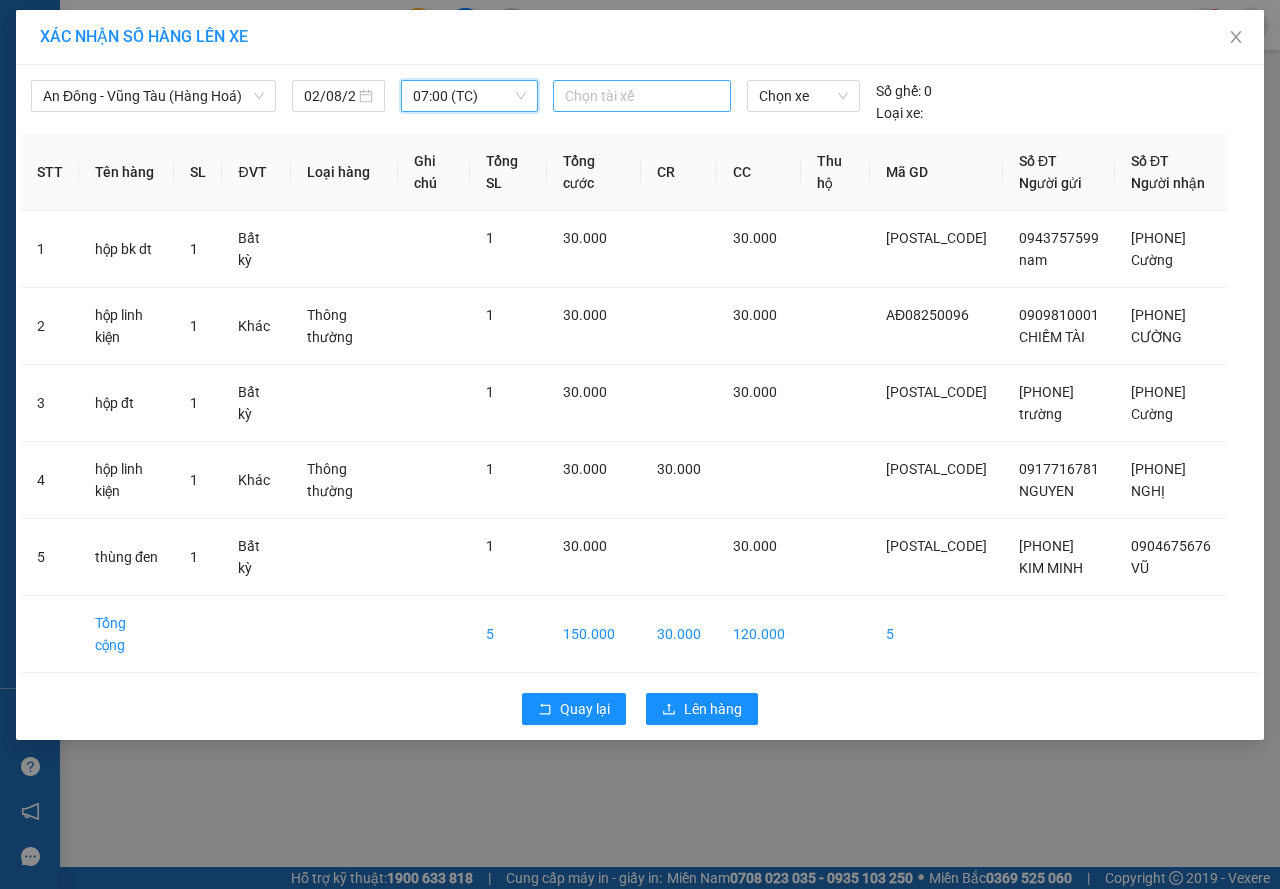 click at bounding box center [642, 96] 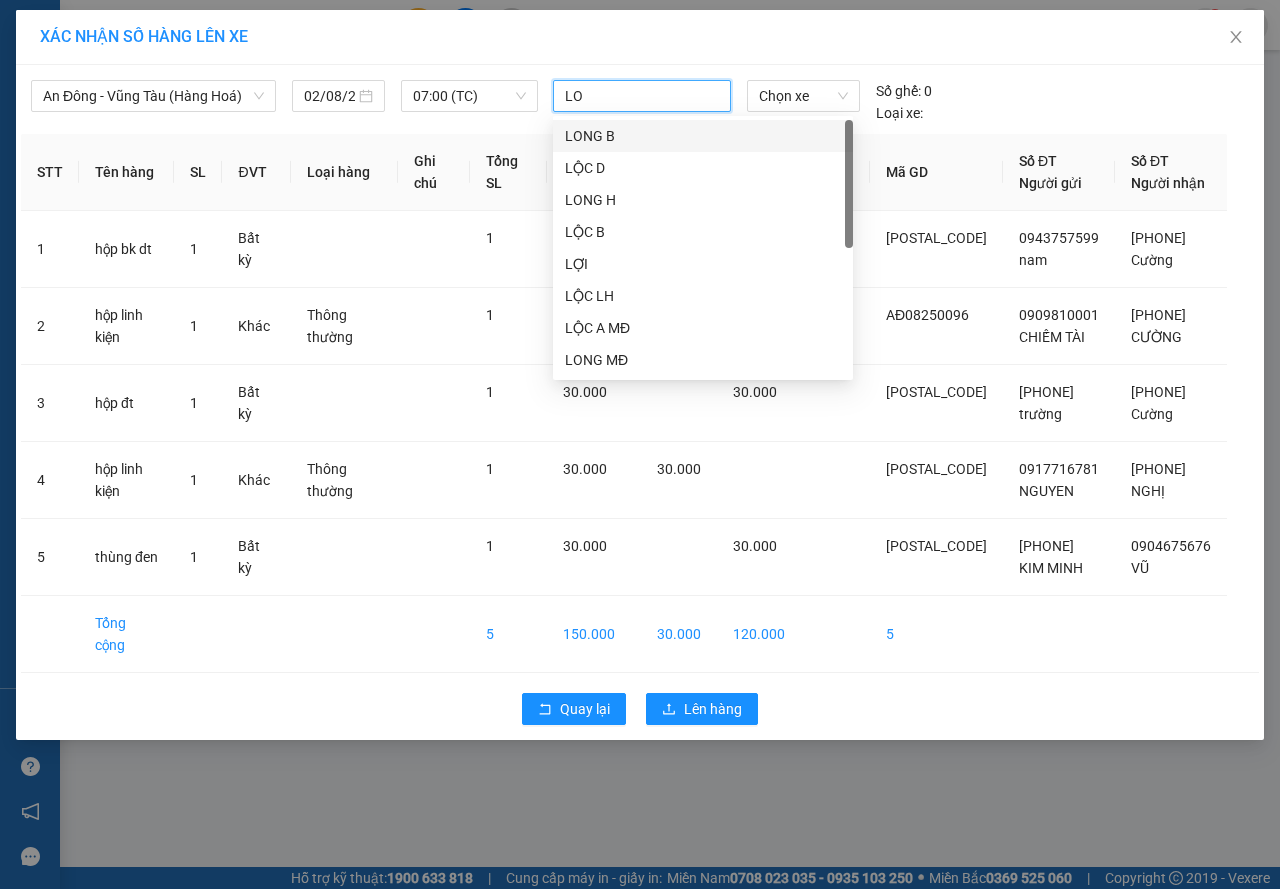 type on "LOC" 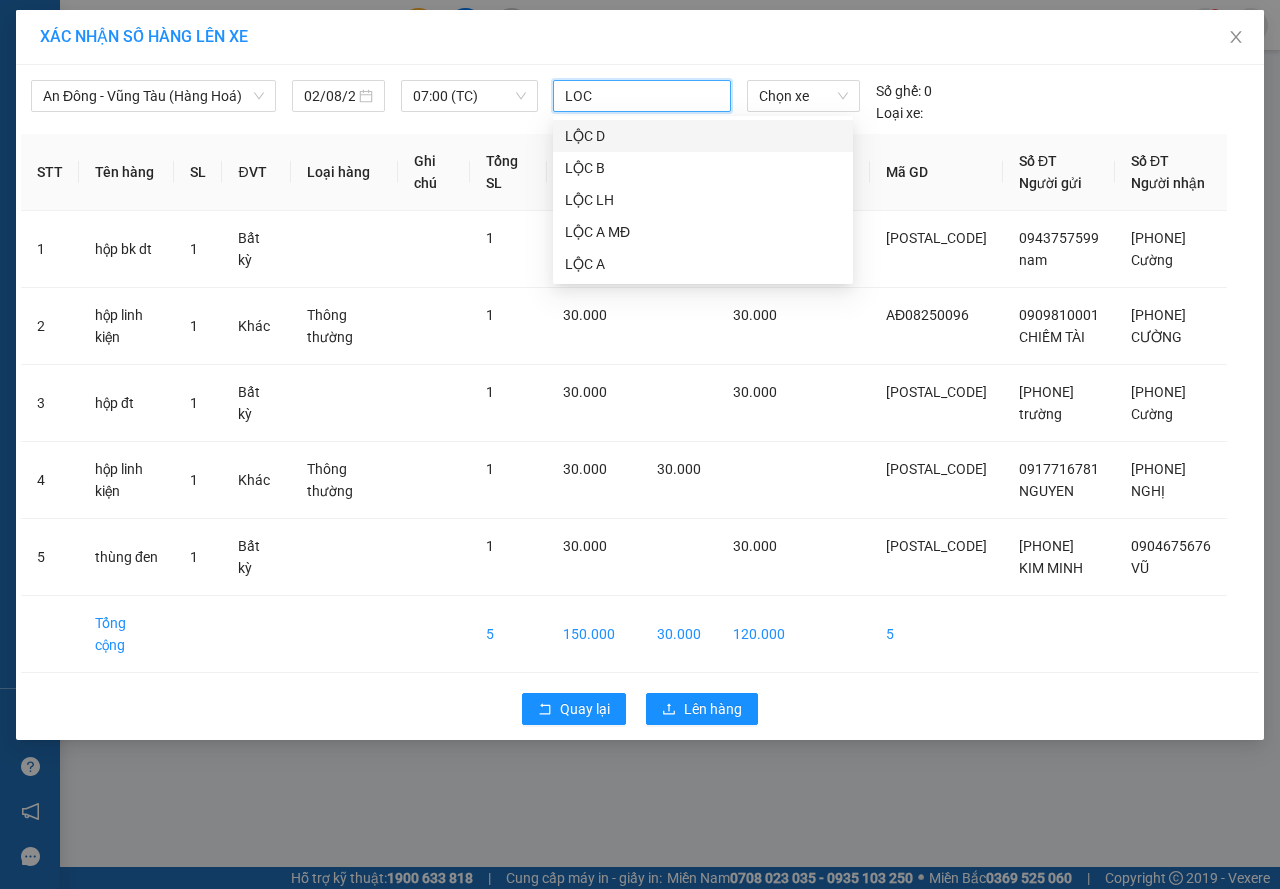click on "LỘC D" at bounding box center [703, 136] 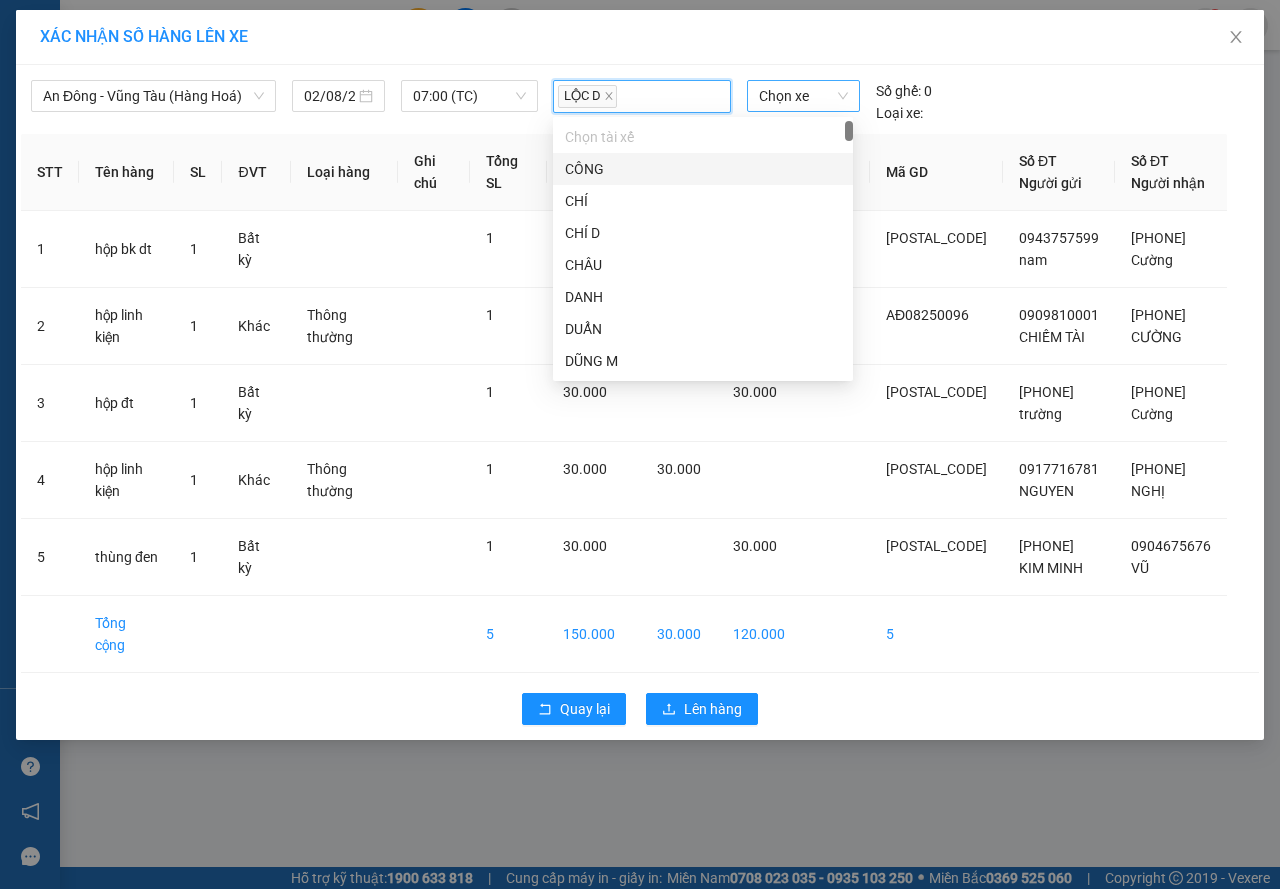 click on "Chọn xe" at bounding box center (803, 96) 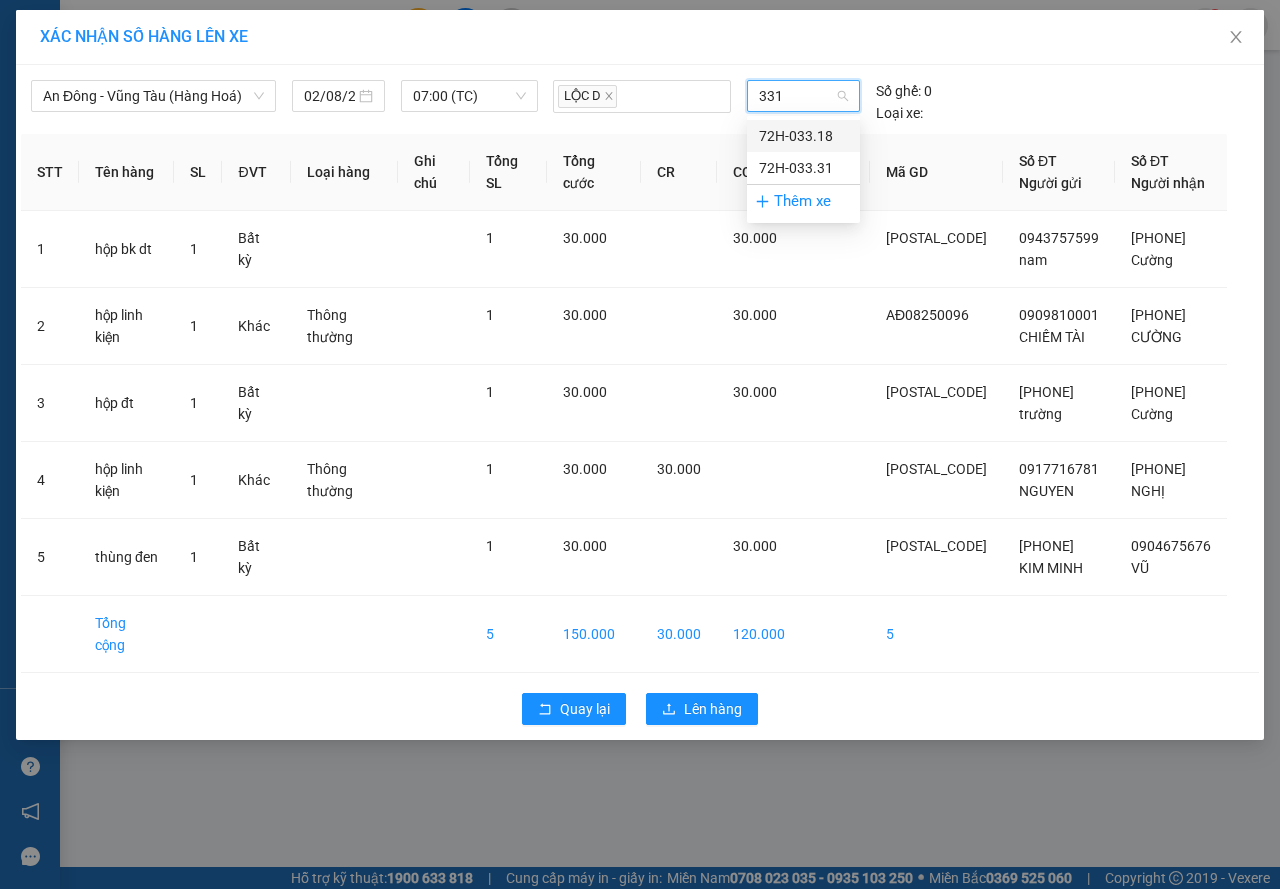 type on "3318" 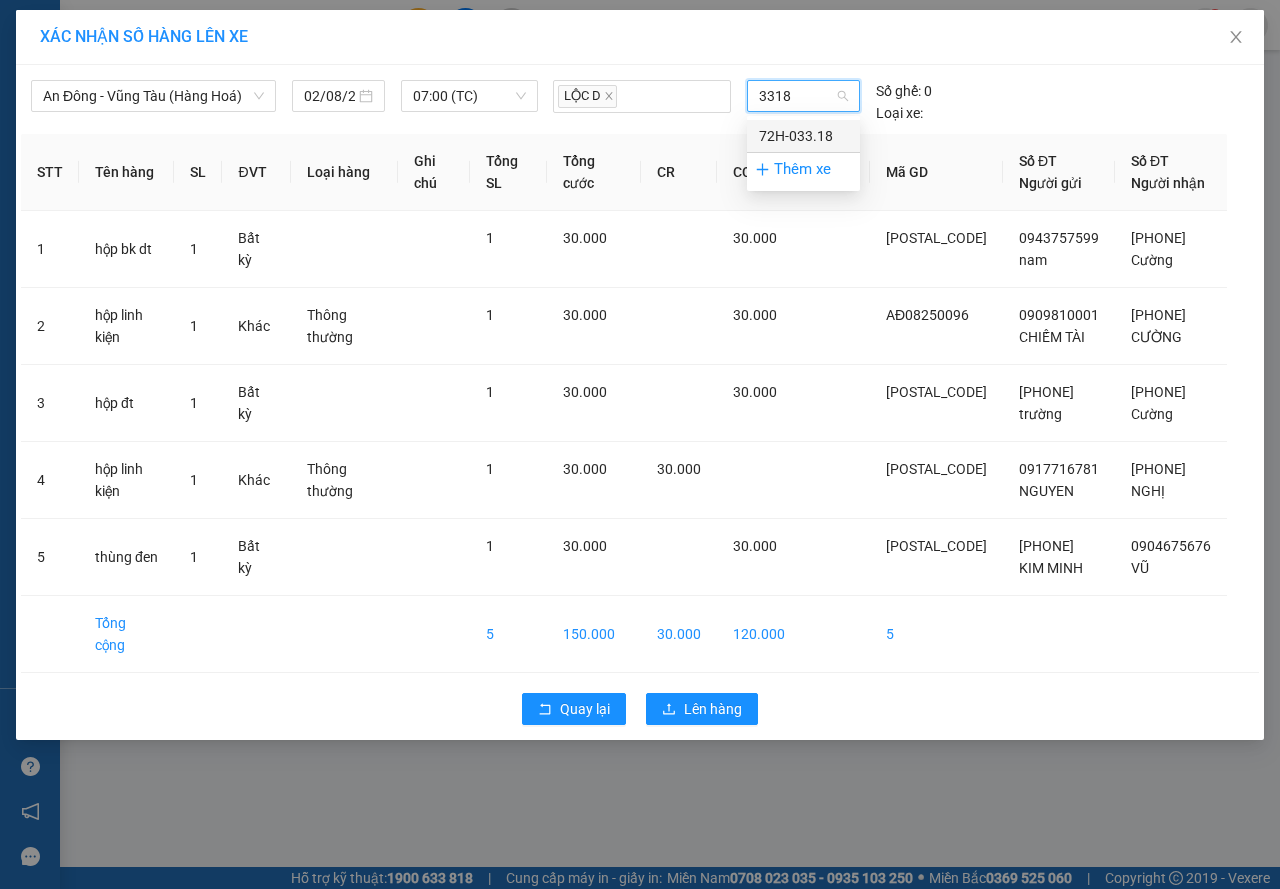 click on "72H-033.18" at bounding box center (803, 136) 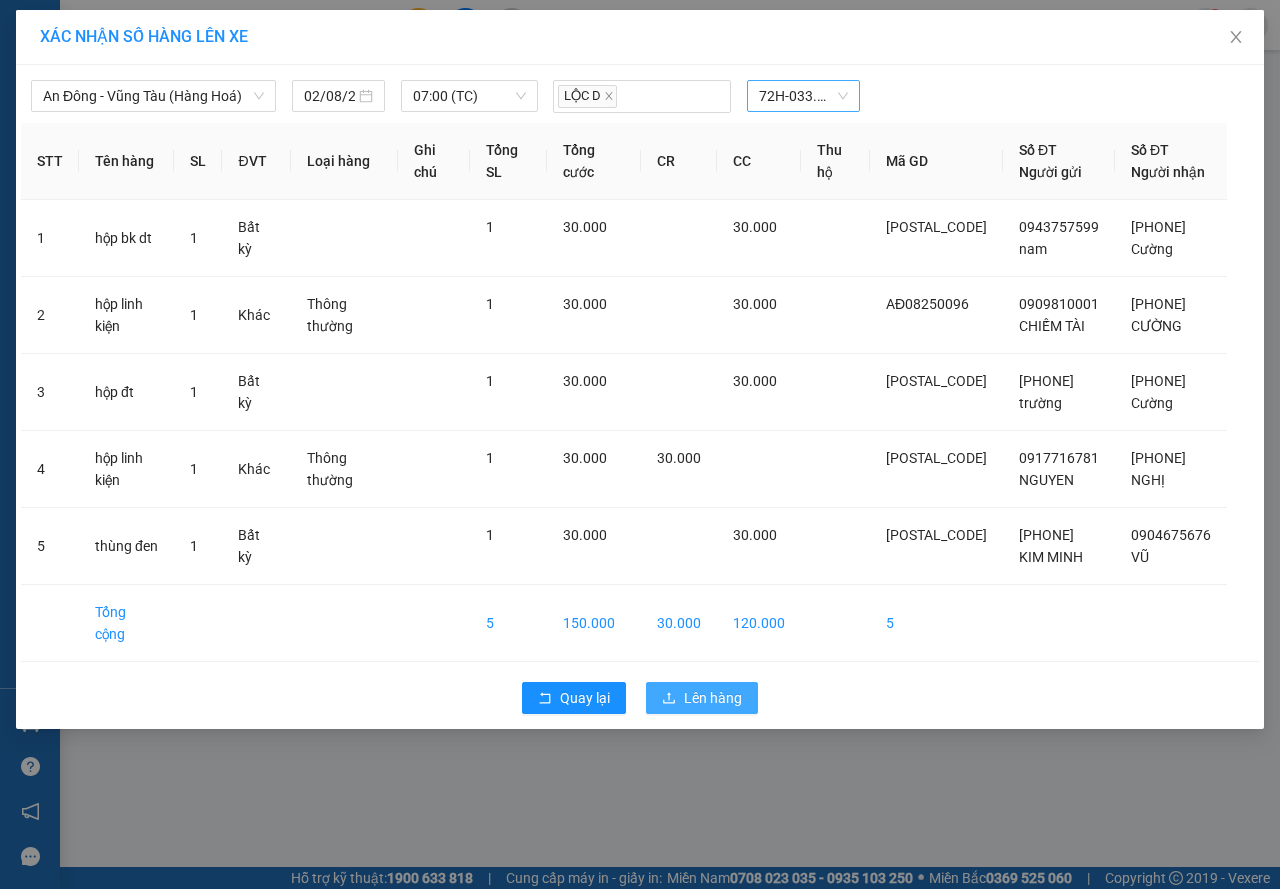 click on "Quay lại Lên hàng" at bounding box center [640, 698] 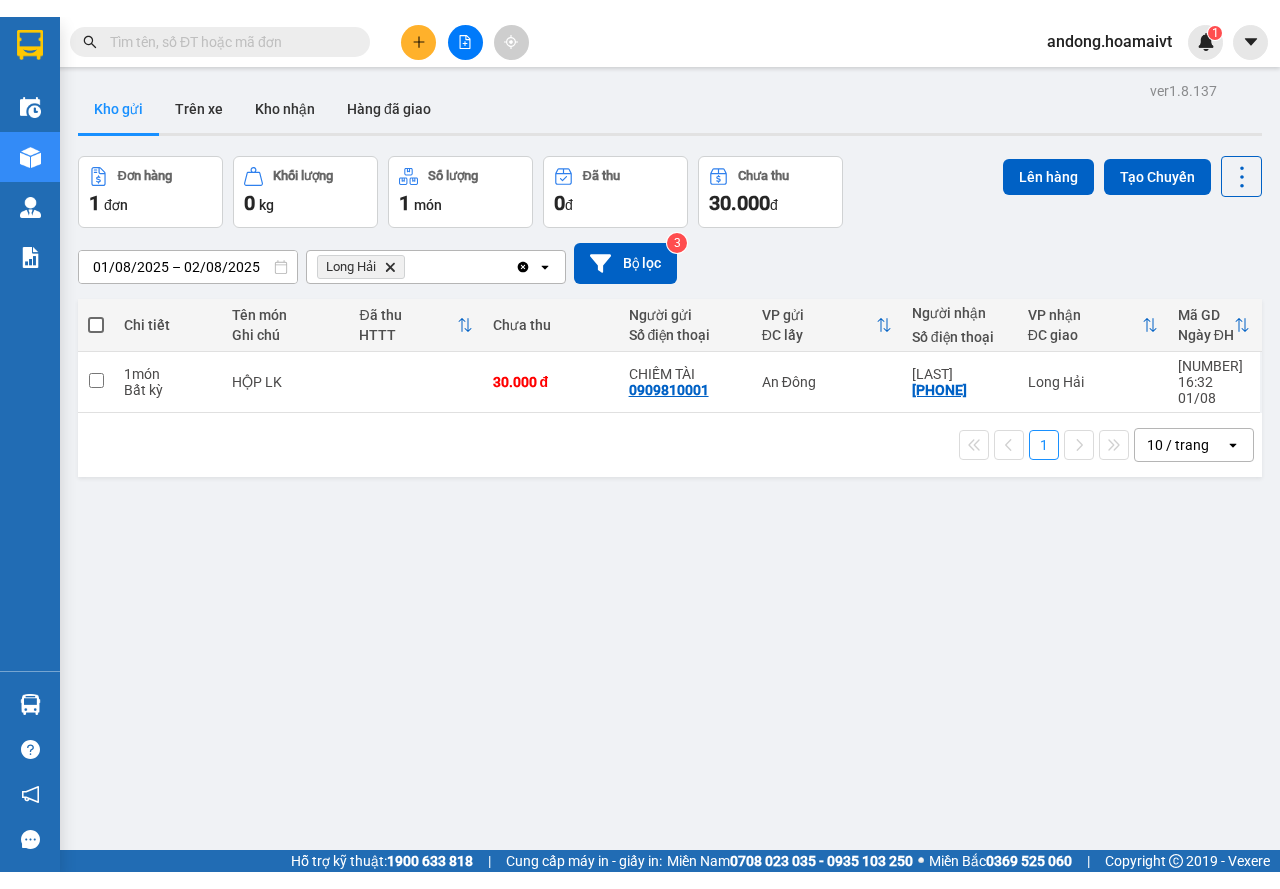 scroll, scrollTop: 0, scrollLeft: 0, axis: both 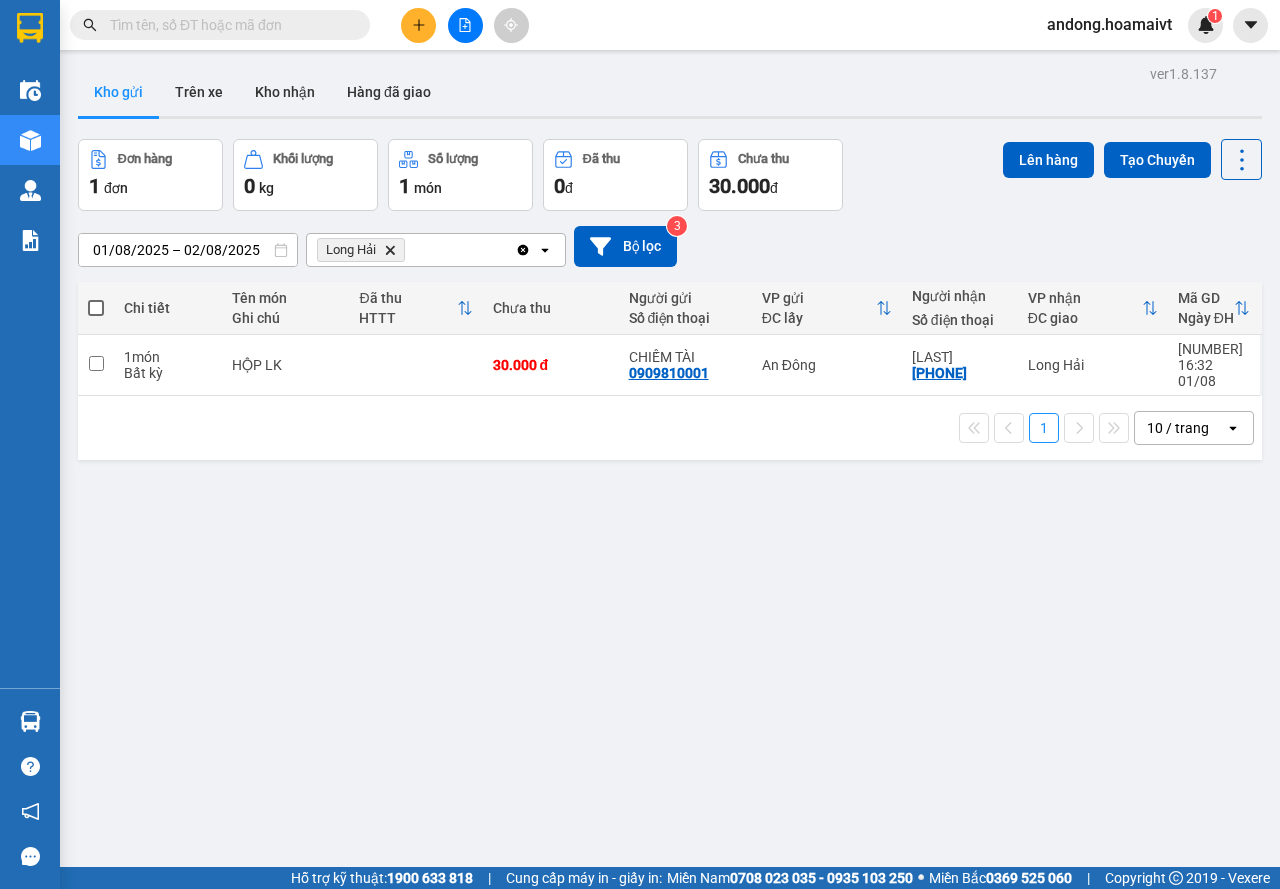 click on "10 / trang" at bounding box center (1178, 428) 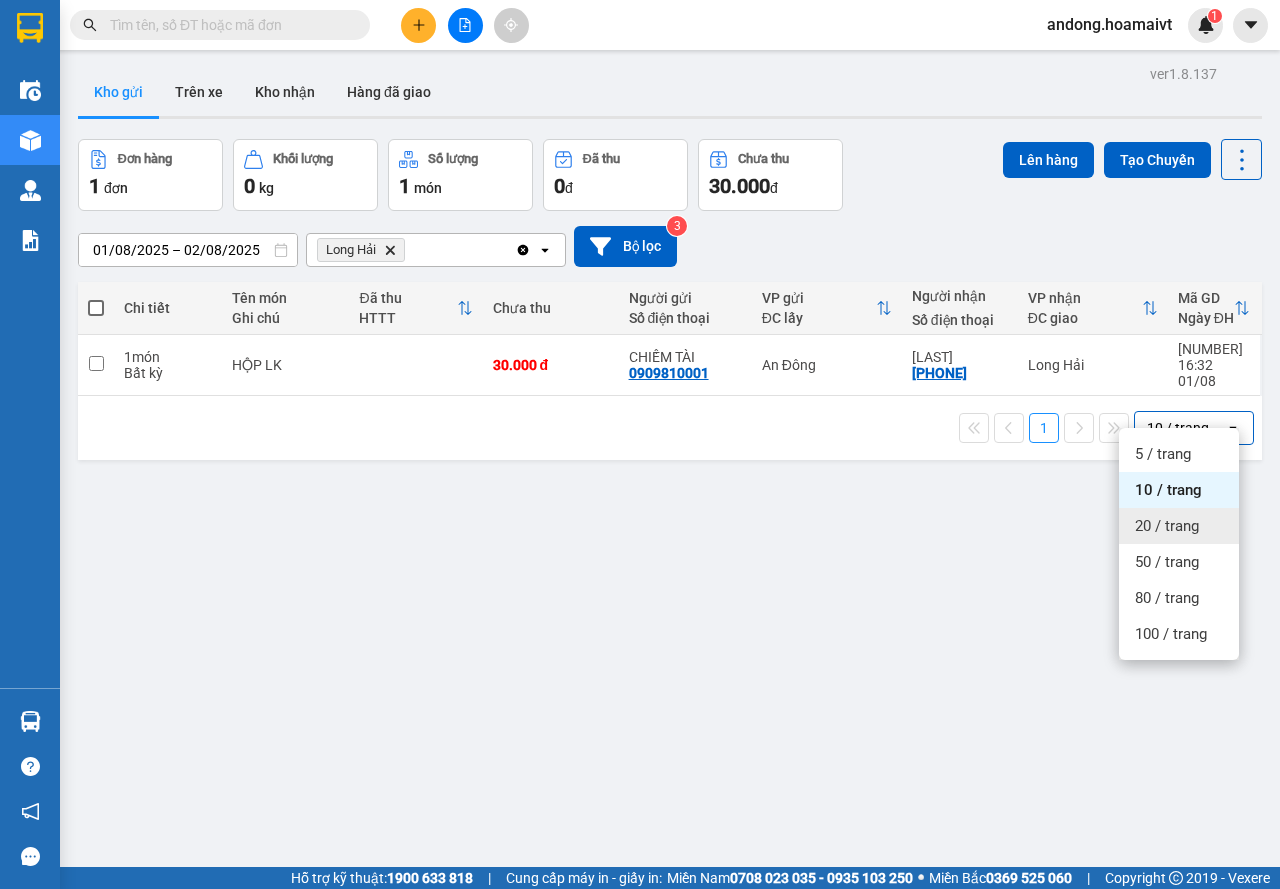click on "50 / trang" at bounding box center (1167, 562) 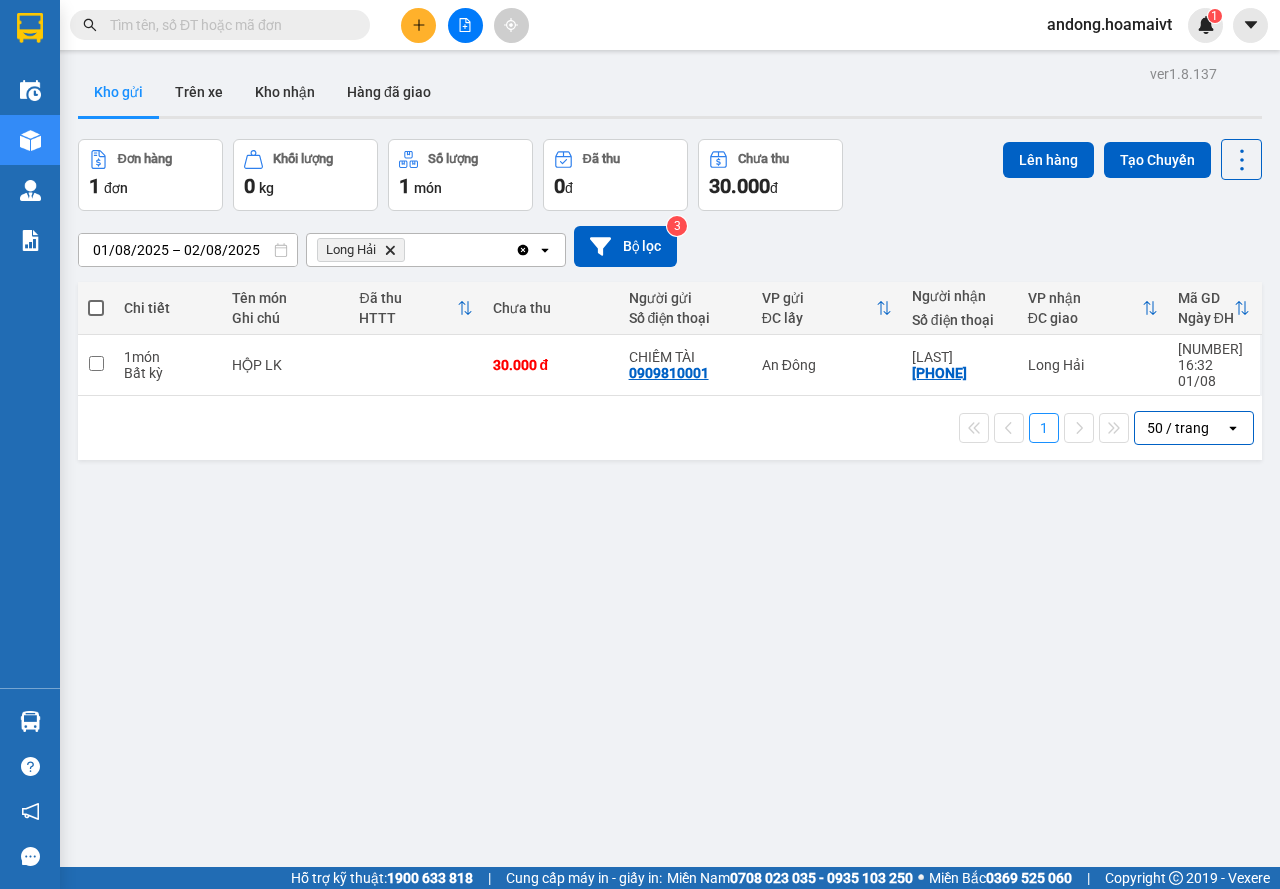 click on "01/08/2025 – 02/08/2025" at bounding box center [188, 250] 